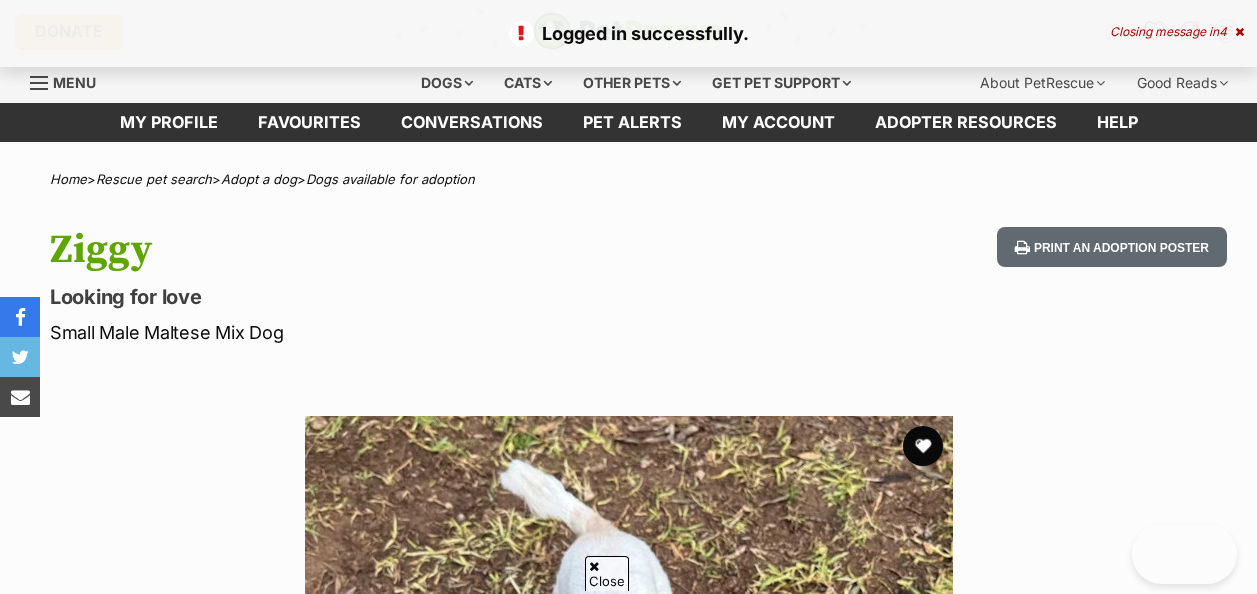 scroll, scrollTop: 500, scrollLeft: 0, axis: vertical 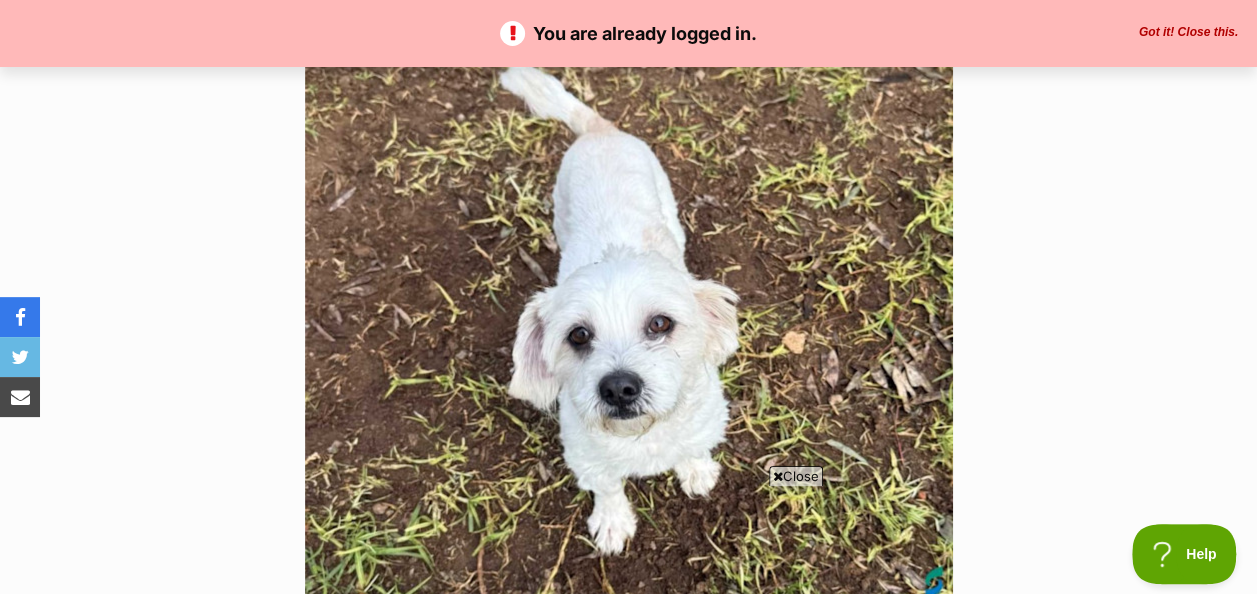 click on "Got it! Close this." at bounding box center [1188, 33] 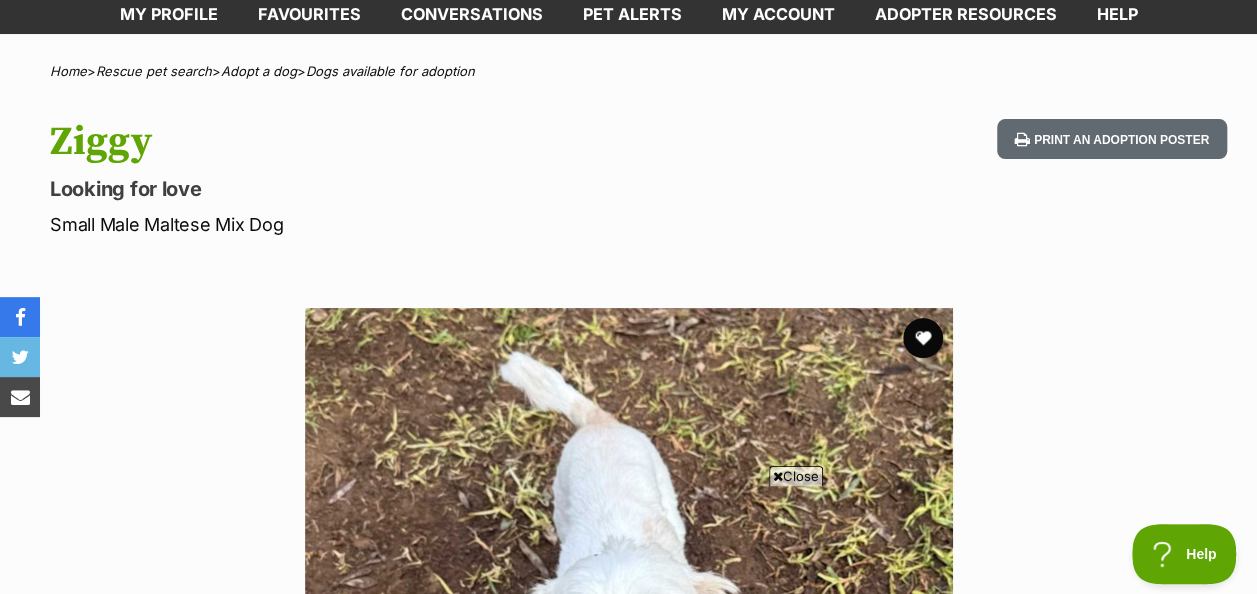 scroll, scrollTop: 0, scrollLeft: 0, axis: both 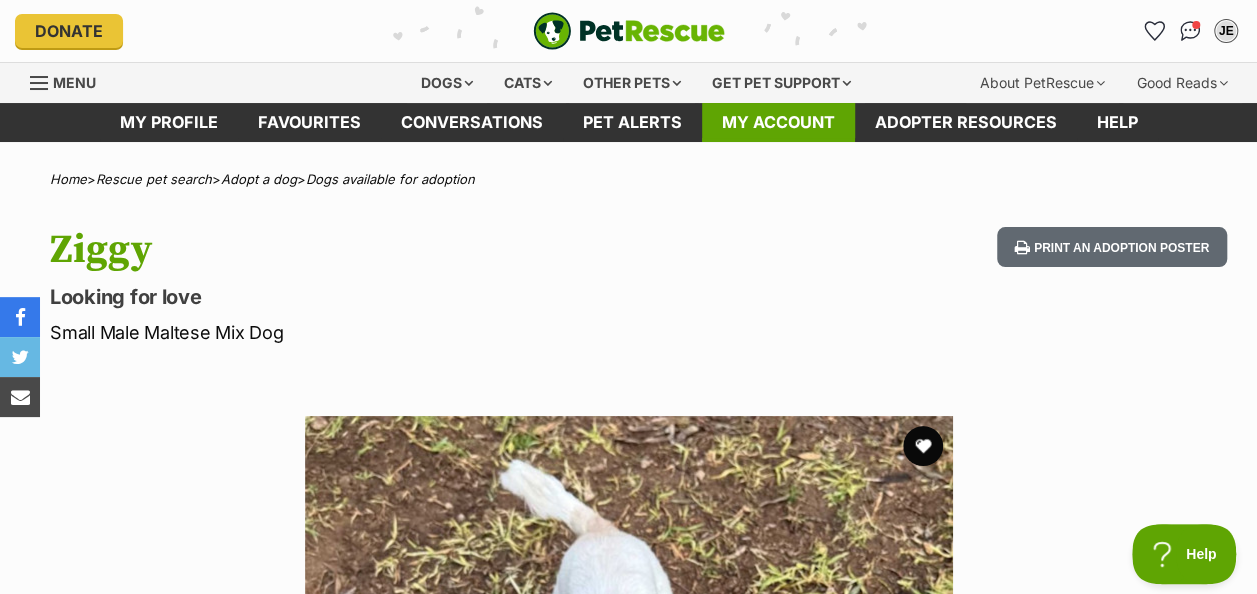 click on "My account" at bounding box center [778, 122] 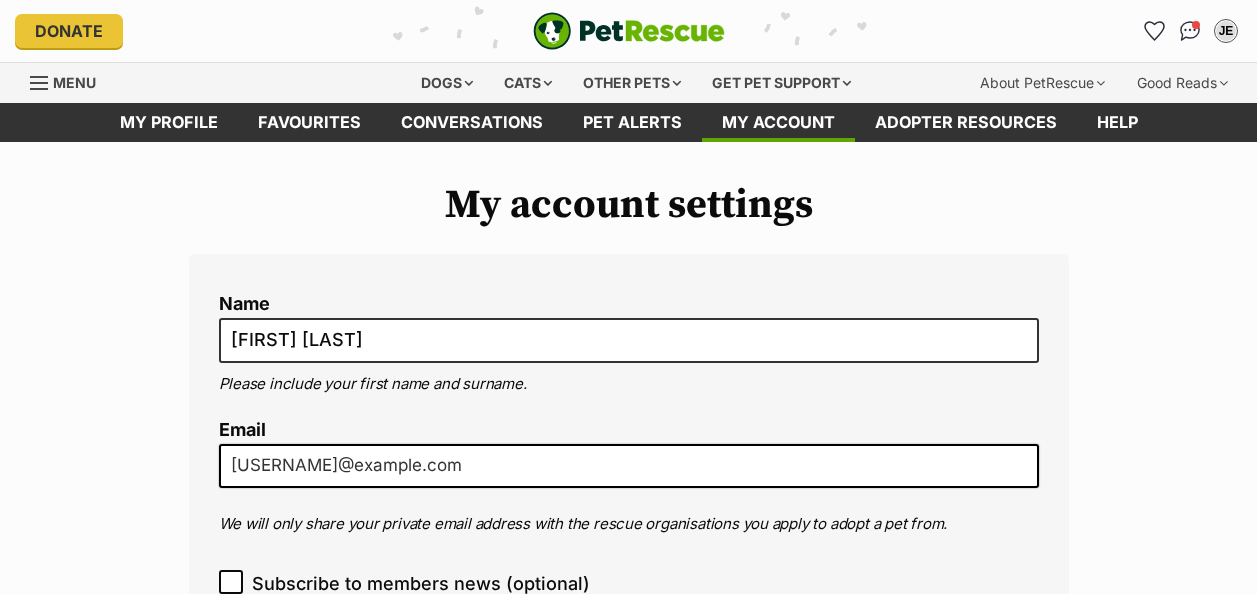 scroll, scrollTop: 0, scrollLeft: 0, axis: both 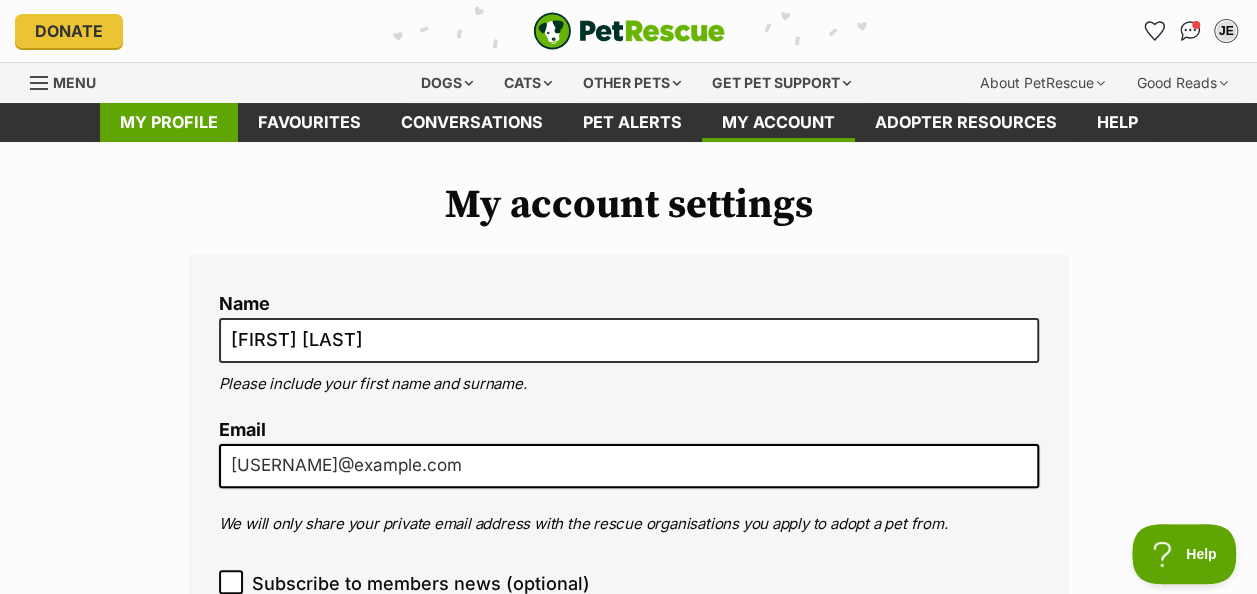 click on "My profile" at bounding box center [169, 122] 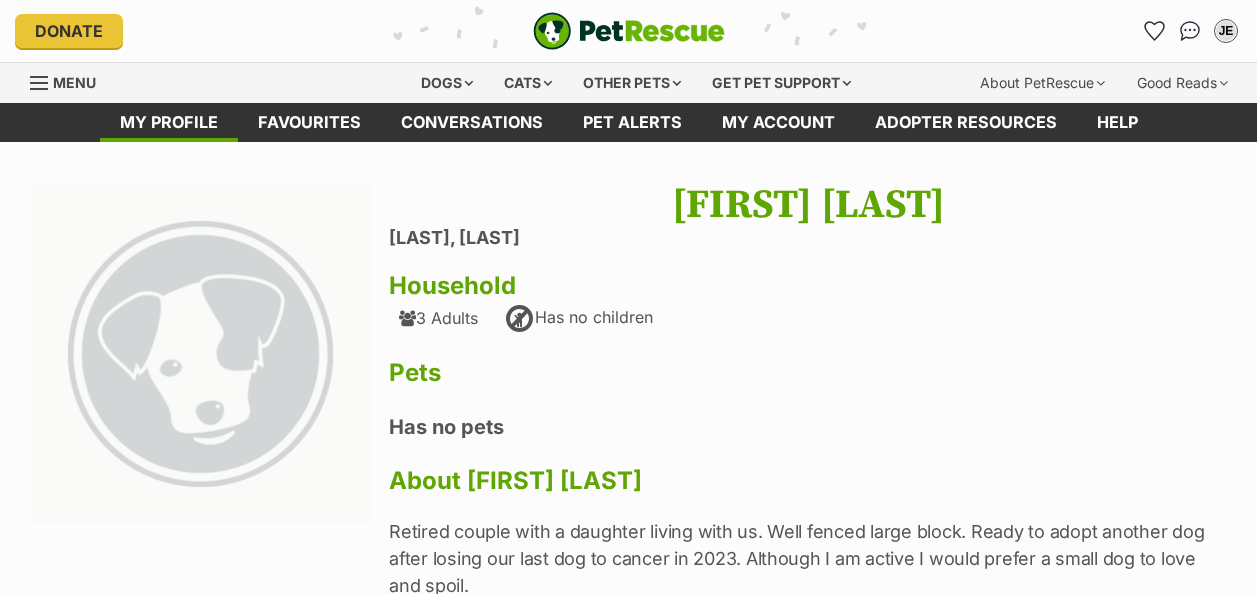 scroll, scrollTop: 0, scrollLeft: 0, axis: both 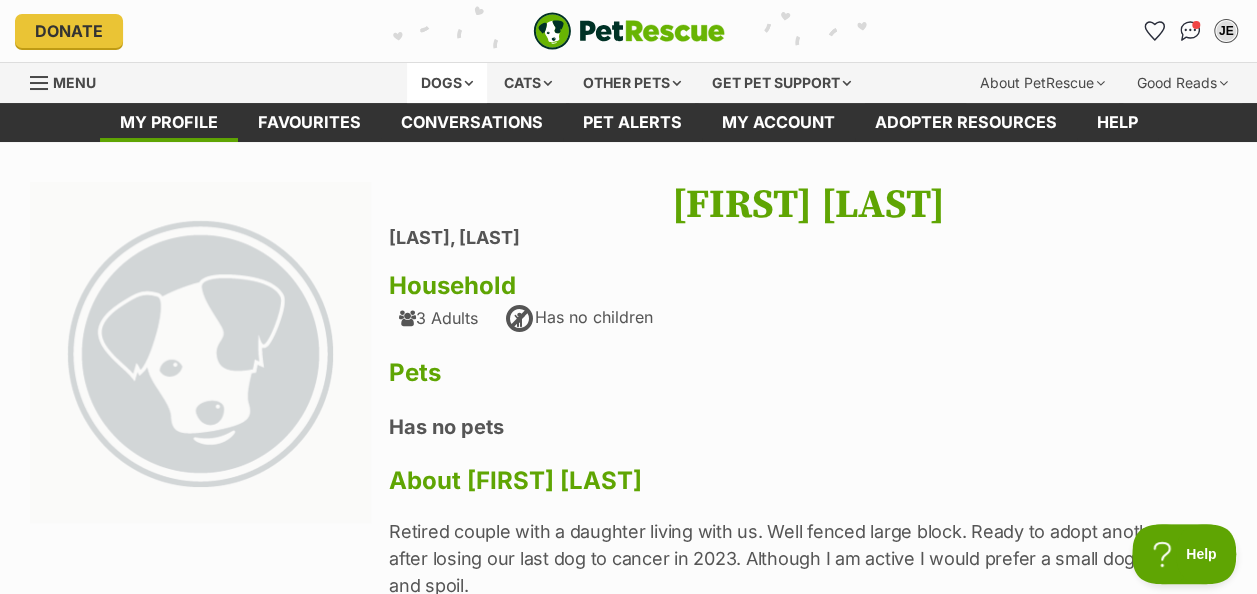 click on "Dogs" at bounding box center [447, 83] 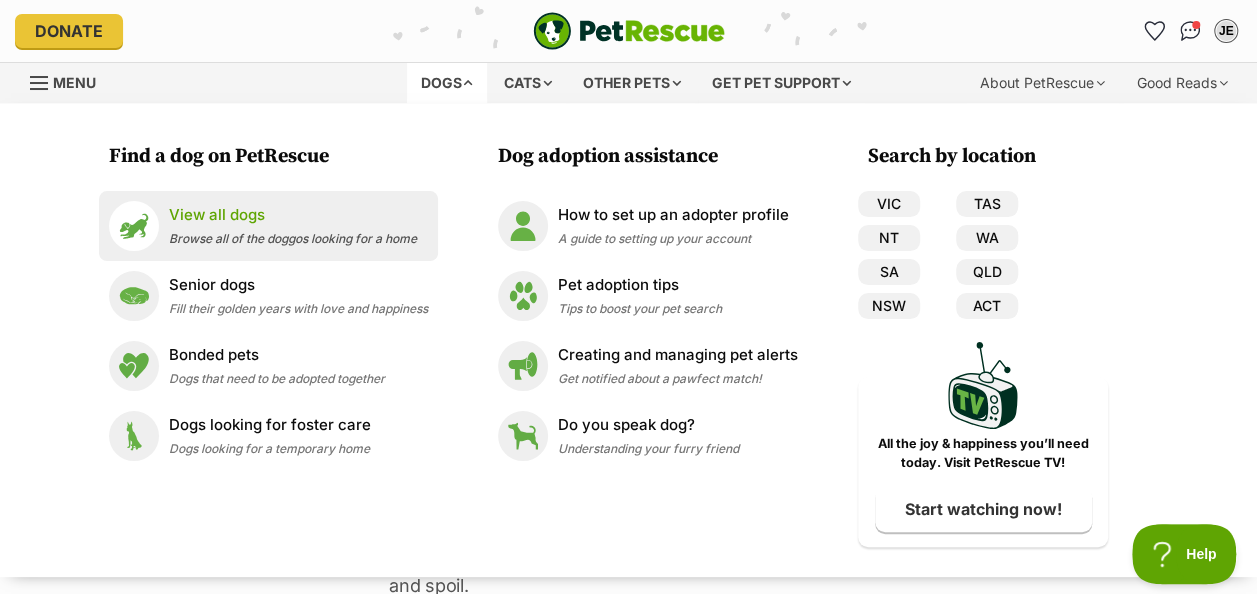click on "View all dogs
Browse all of the doggos looking for a home" at bounding box center (293, 225) 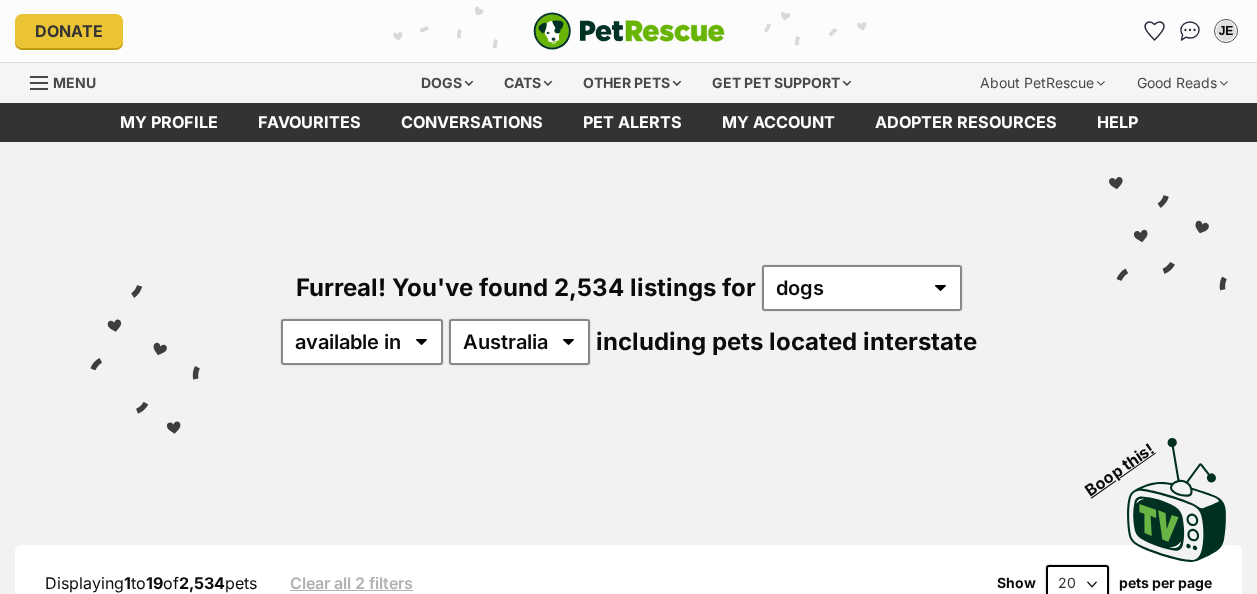 scroll, scrollTop: 0, scrollLeft: 0, axis: both 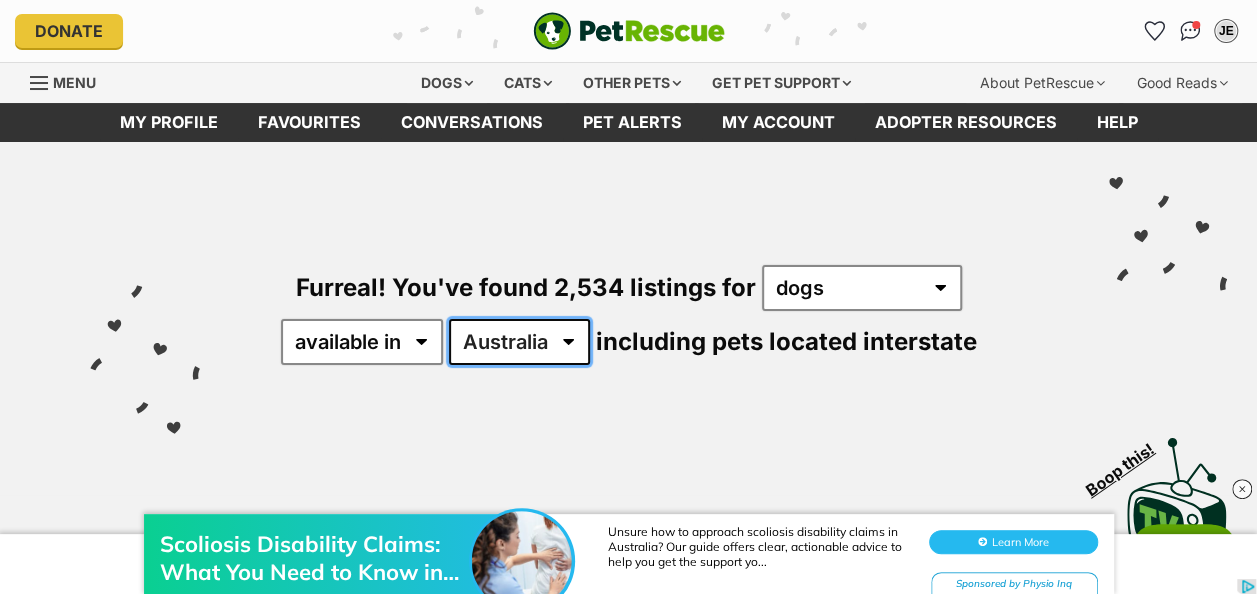 click on "Australia
ACT
NSW
NT
QLD
SA
TAS
VIC
WA" at bounding box center [519, 342] 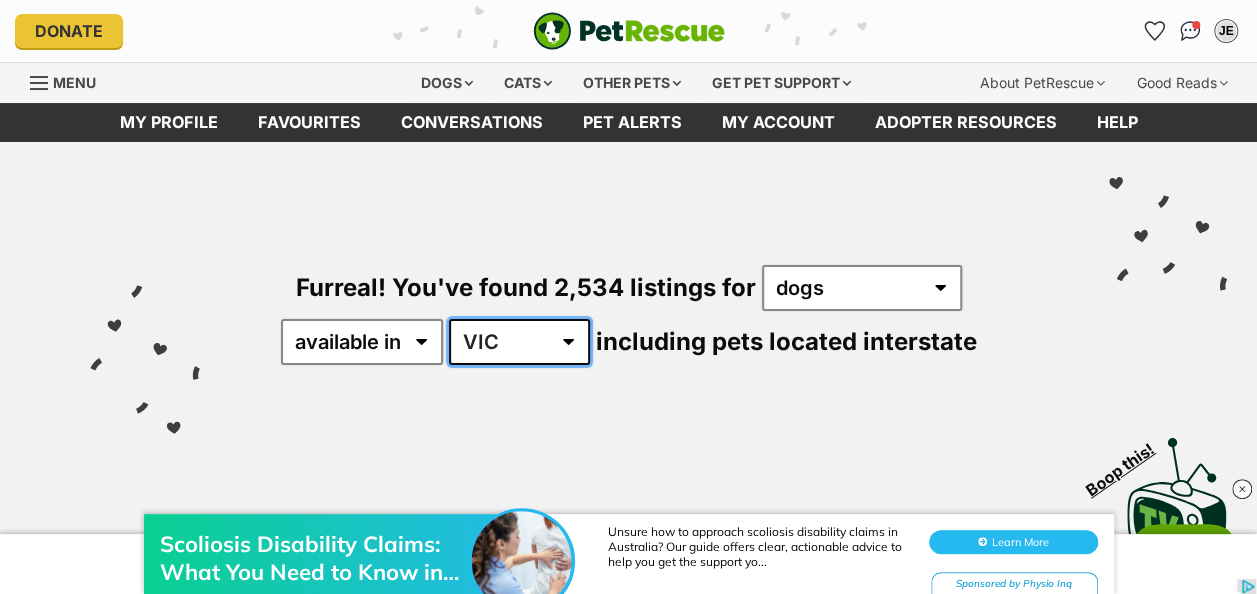 click on "Australia
ACT
NSW
NT
QLD
SA
TAS
VIC
WA" at bounding box center [519, 342] 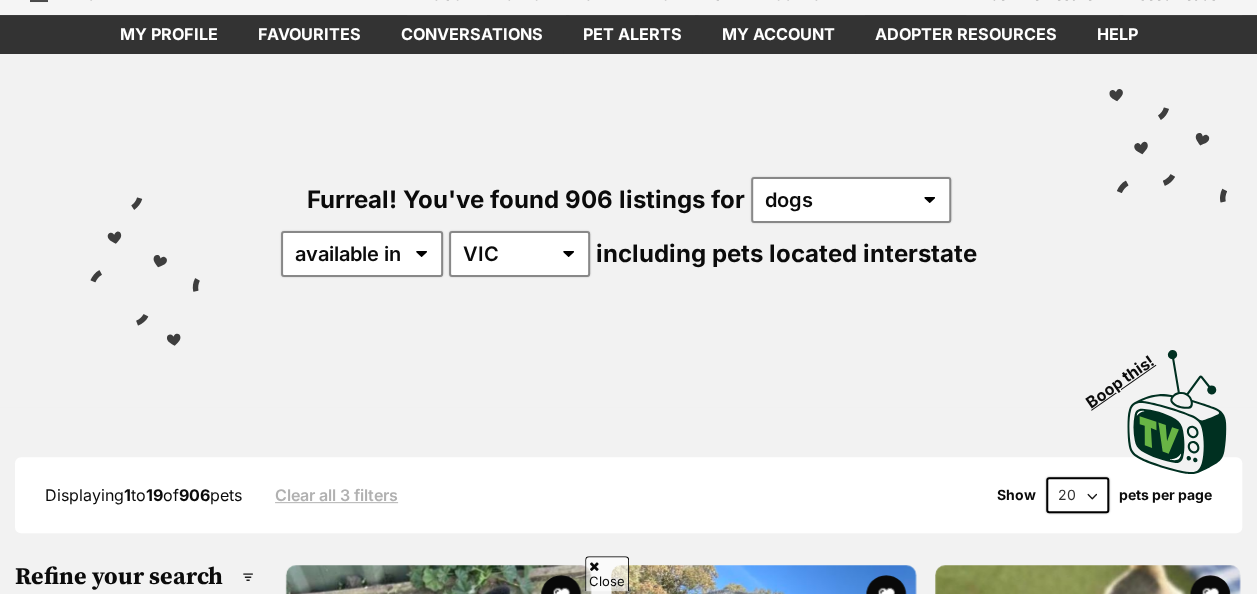 scroll, scrollTop: 300, scrollLeft: 0, axis: vertical 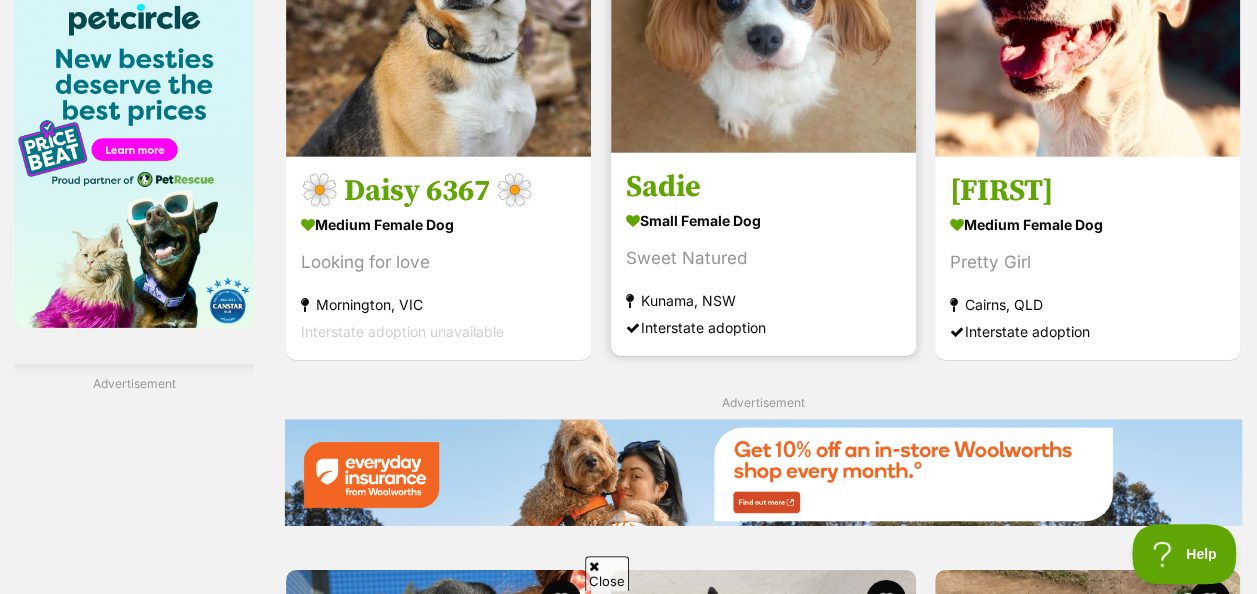 click on "Sadie" at bounding box center [763, 186] 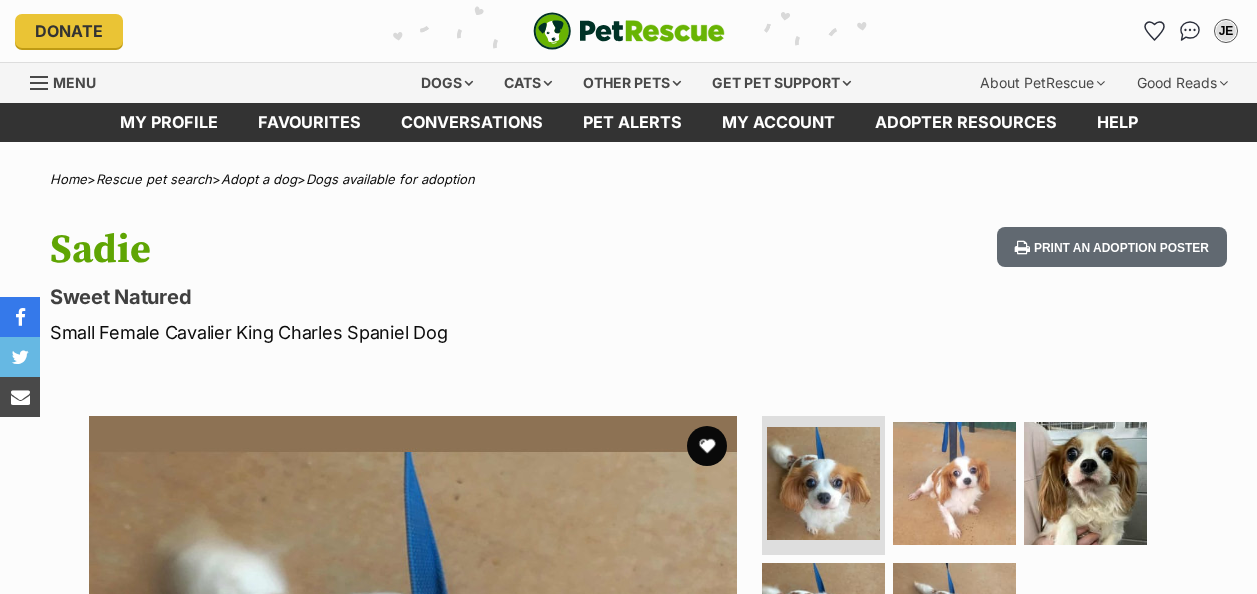 scroll, scrollTop: 0, scrollLeft: 0, axis: both 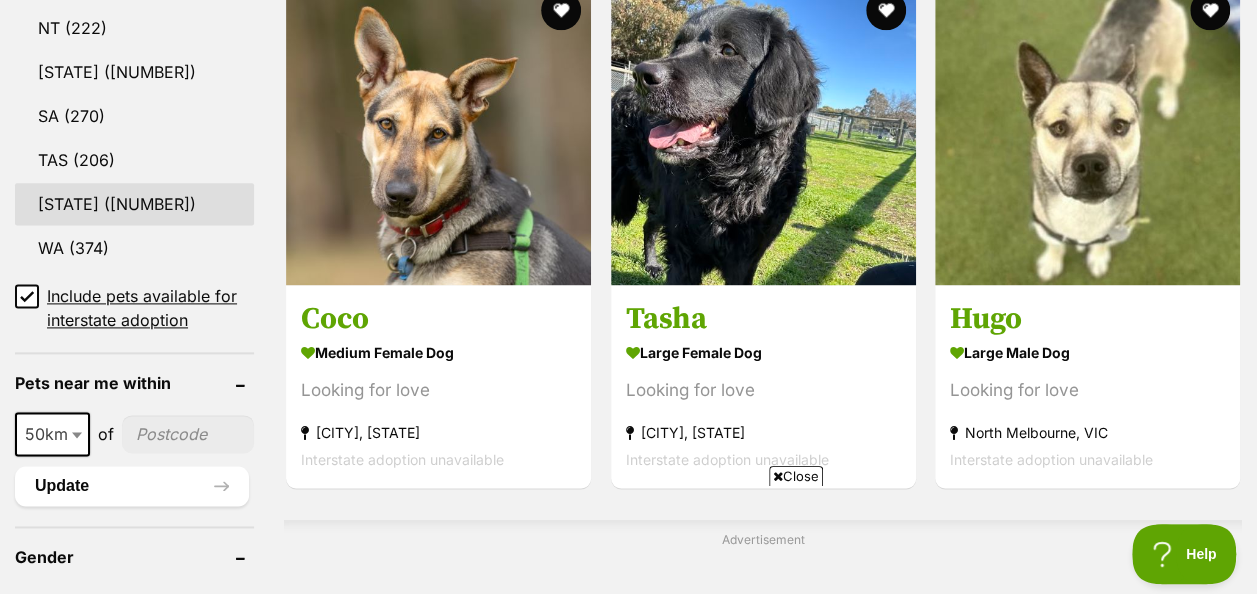click on "VIC (906)" at bounding box center (134, 204) 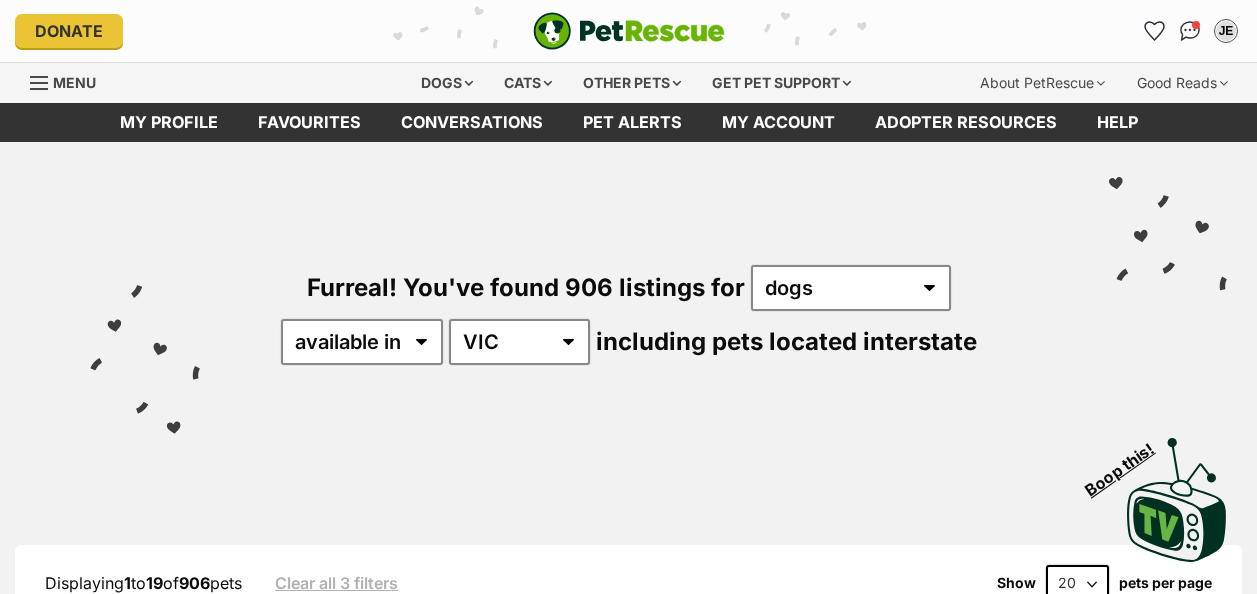 scroll, scrollTop: 0, scrollLeft: 0, axis: both 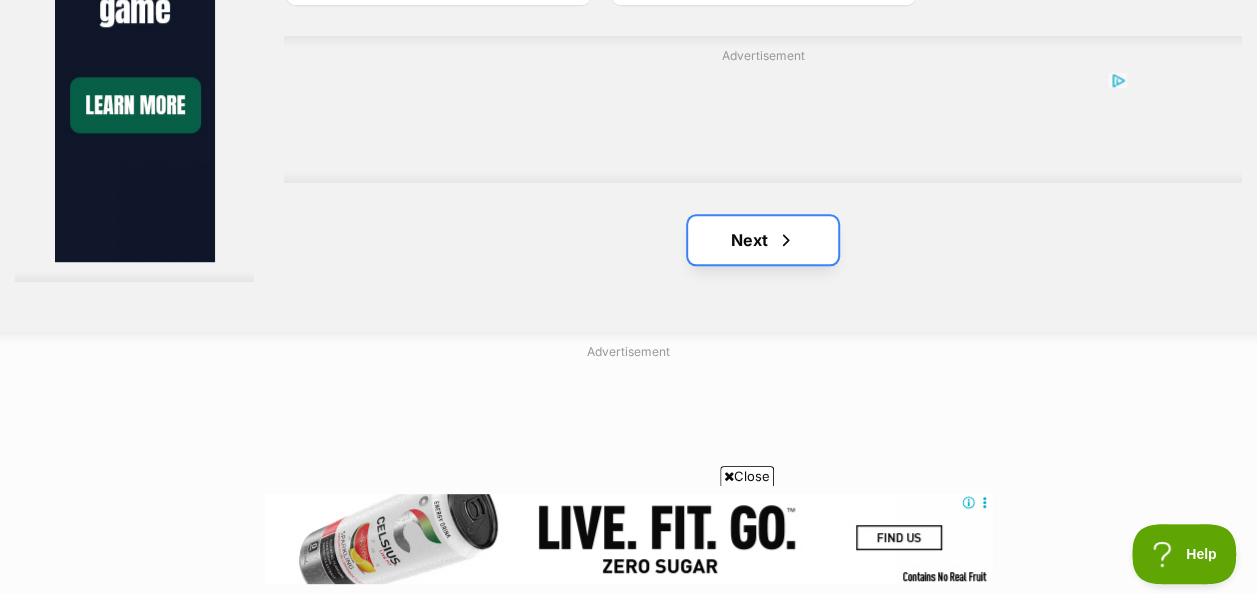 click on "Next" at bounding box center (763, 240) 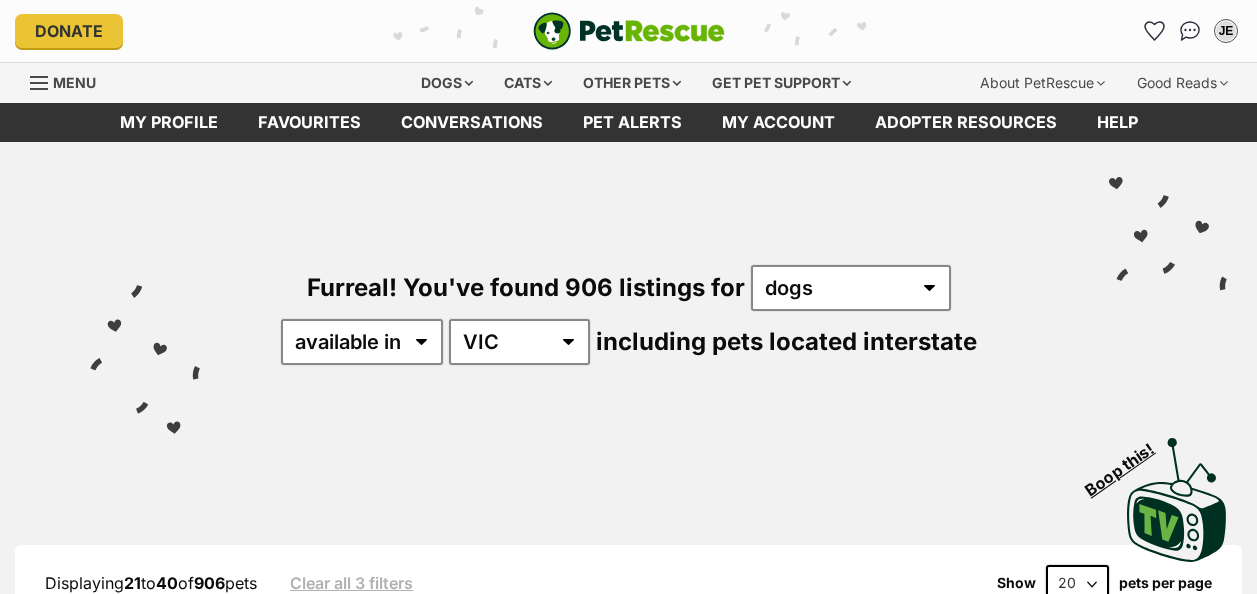 scroll, scrollTop: 0, scrollLeft: 0, axis: both 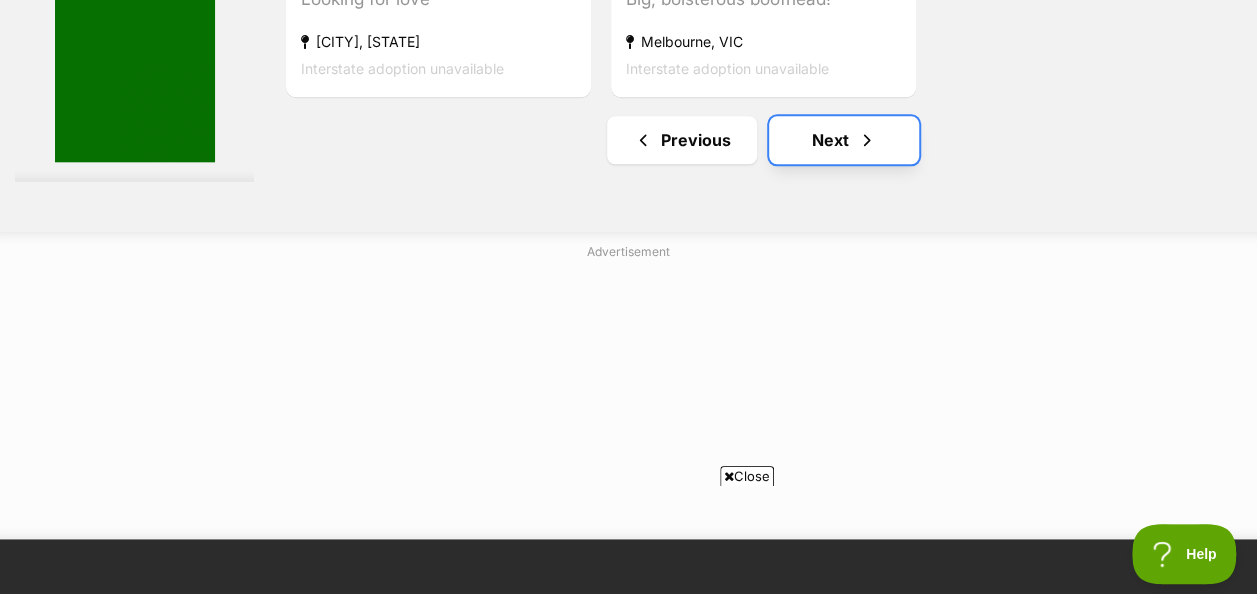 click on "Next" at bounding box center [844, 140] 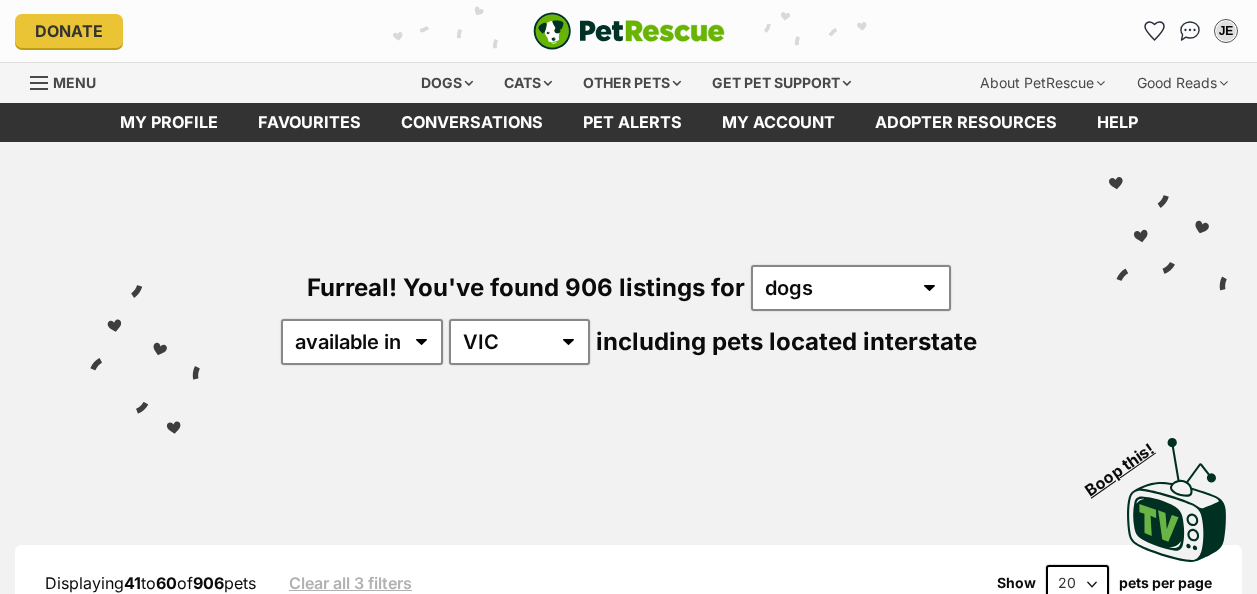 scroll, scrollTop: 0, scrollLeft: 0, axis: both 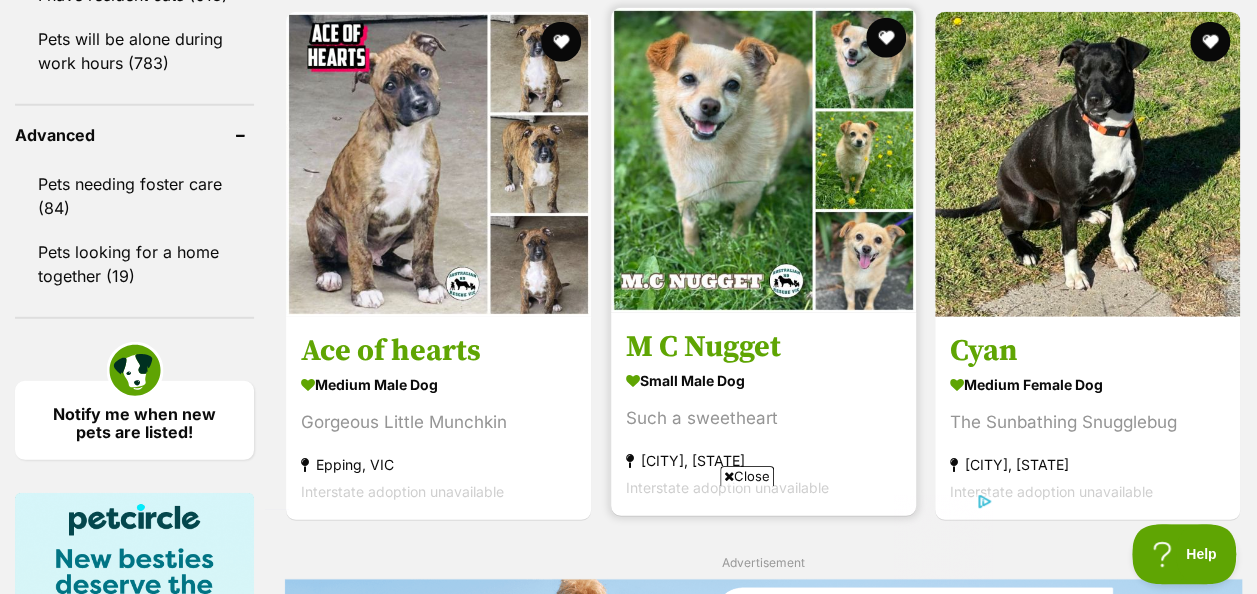click on "M C Nugget" at bounding box center (763, 346) 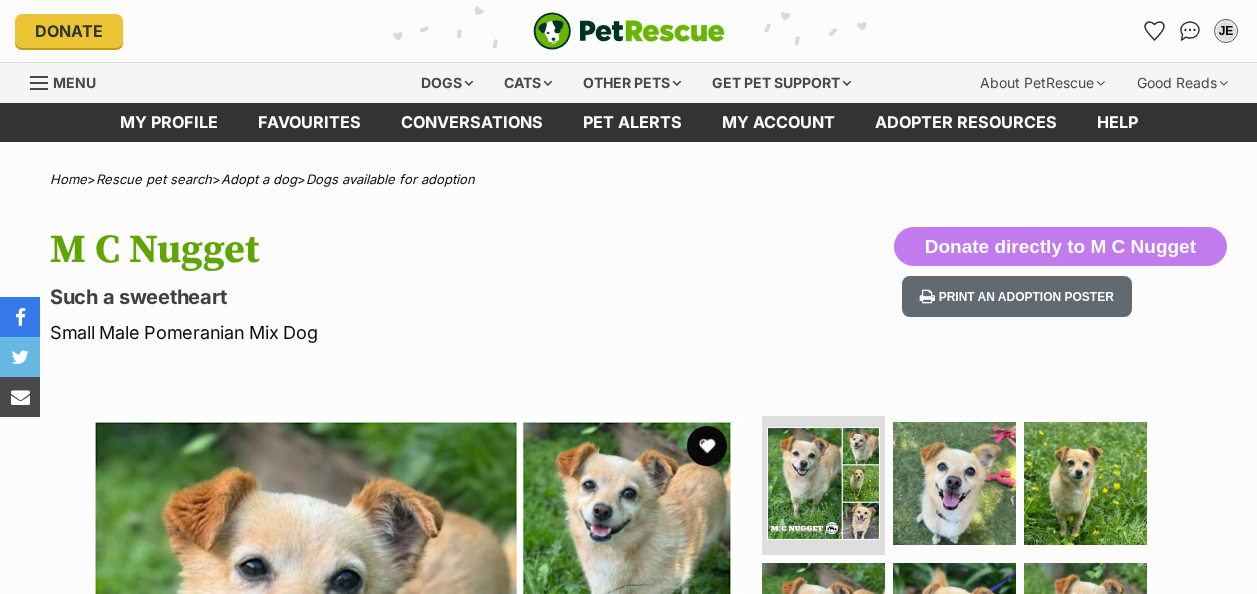 scroll, scrollTop: 0, scrollLeft: 0, axis: both 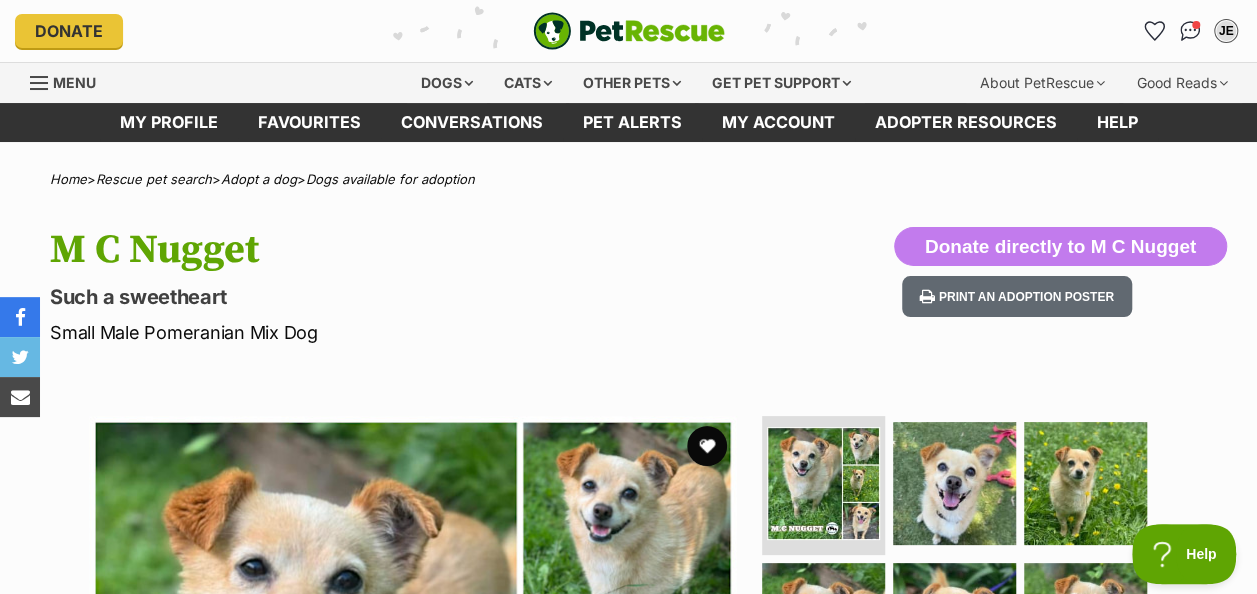 click at bounding box center (40, 83) 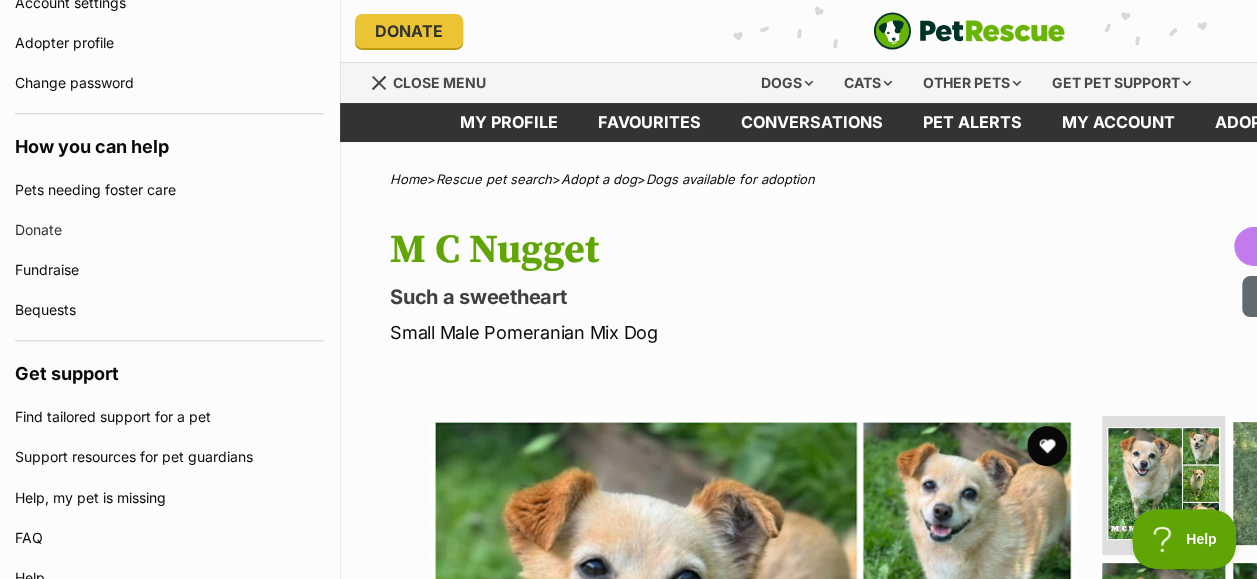 scroll, scrollTop: 838, scrollLeft: 0, axis: vertical 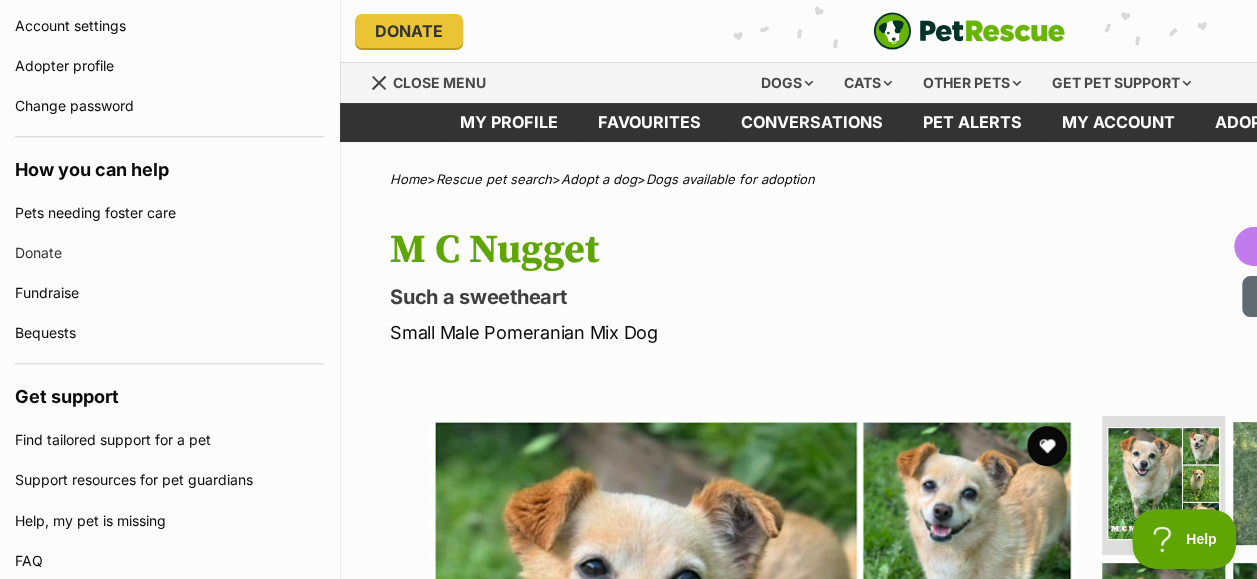 click on "M C Nugget
Such a sweetheart
Small Male Pomeranian Mix Dog" at bounding box center (749, 286) 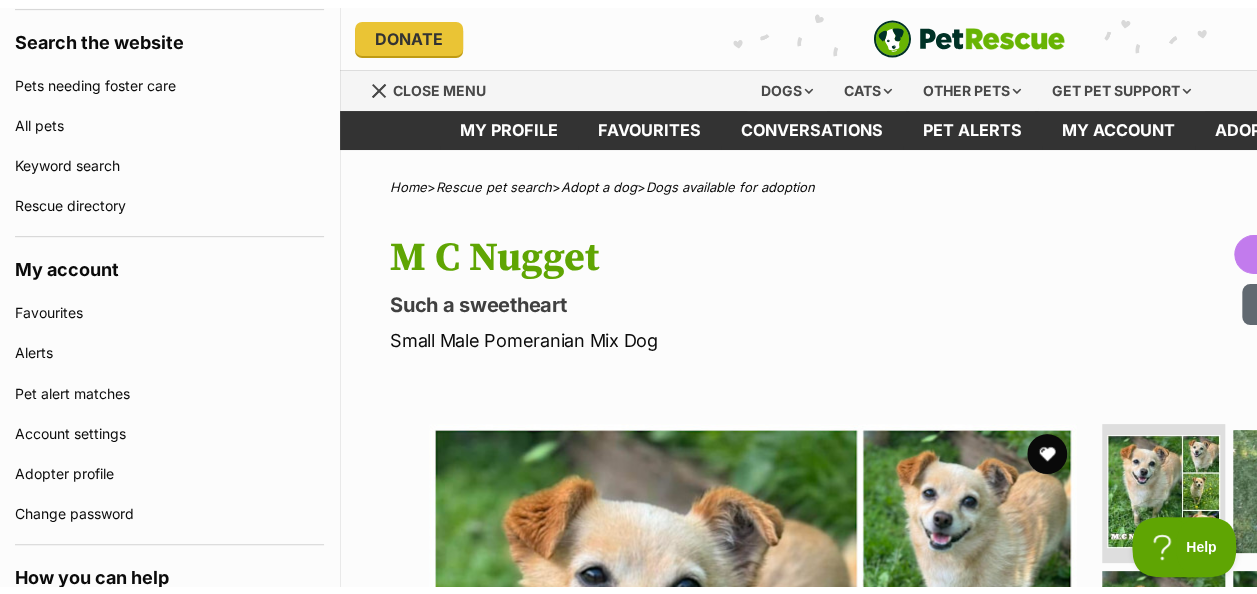 scroll, scrollTop: 0, scrollLeft: 0, axis: both 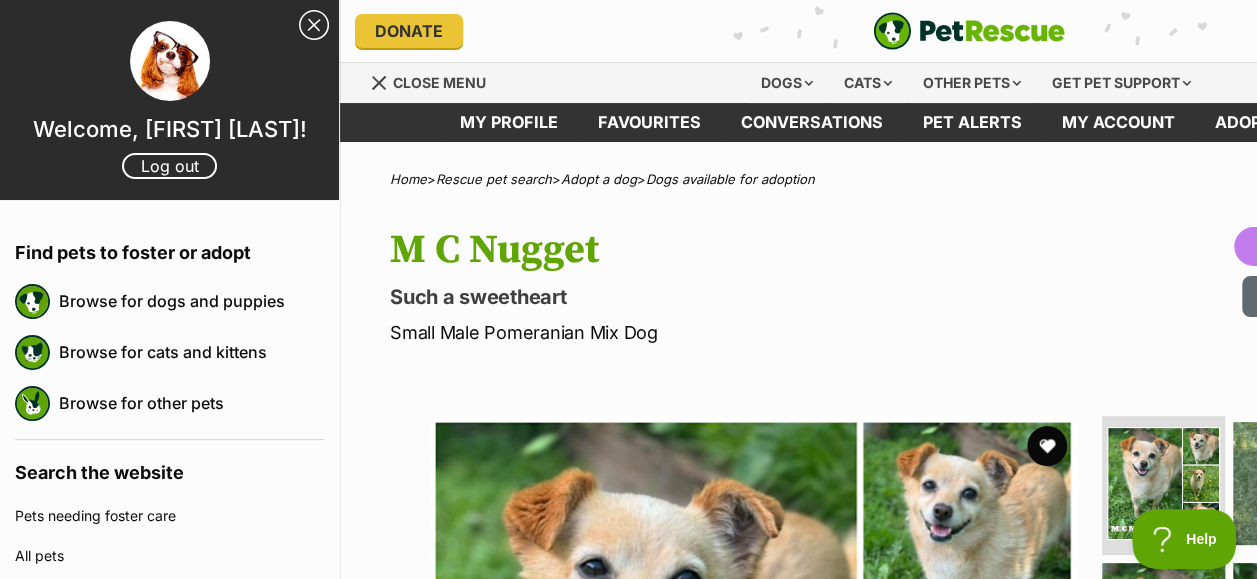 click on "Close Sidebar" at bounding box center (314, 25) 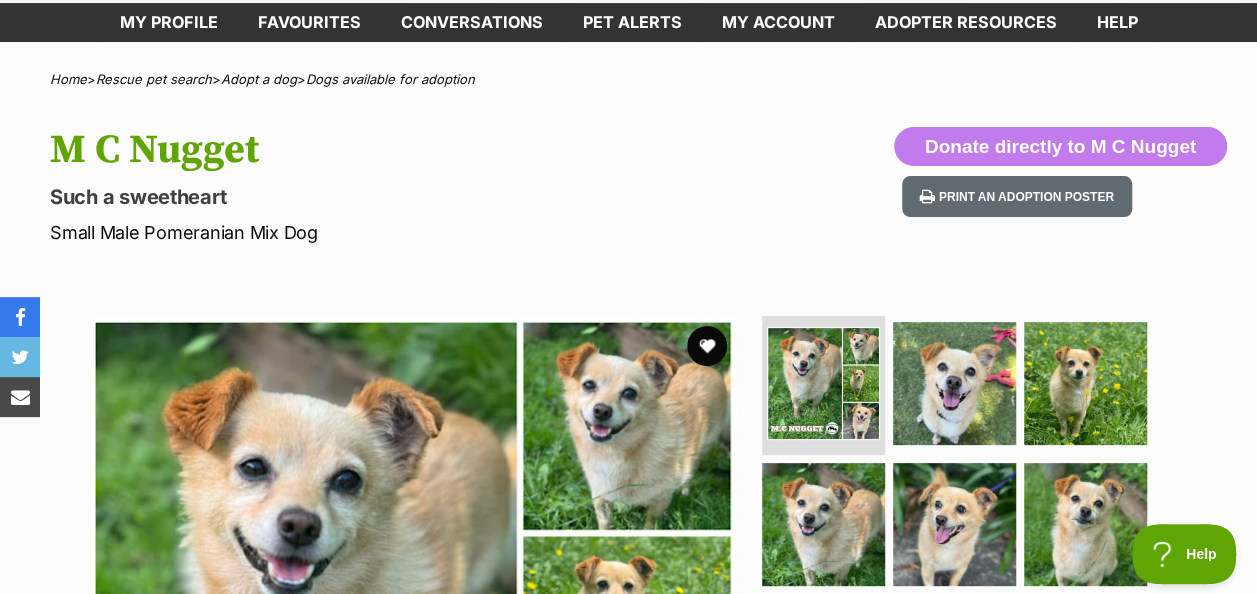 scroll, scrollTop: 0, scrollLeft: 0, axis: both 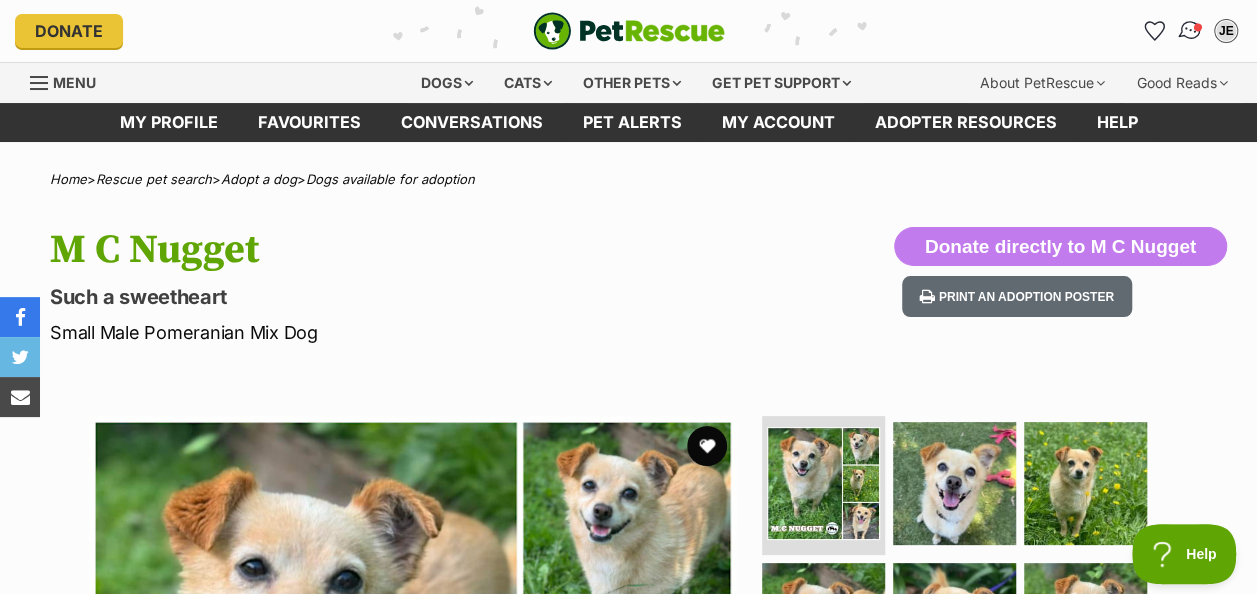 click at bounding box center (1190, 31) 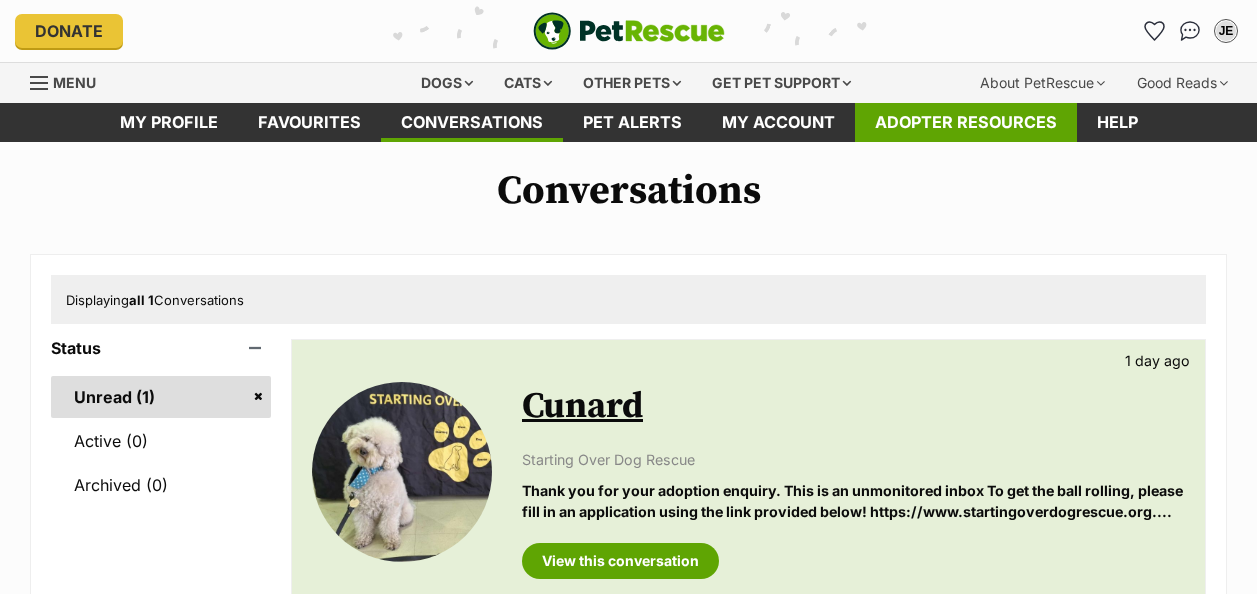 scroll, scrollTop: 0, scrollLeft: 0, axis: both 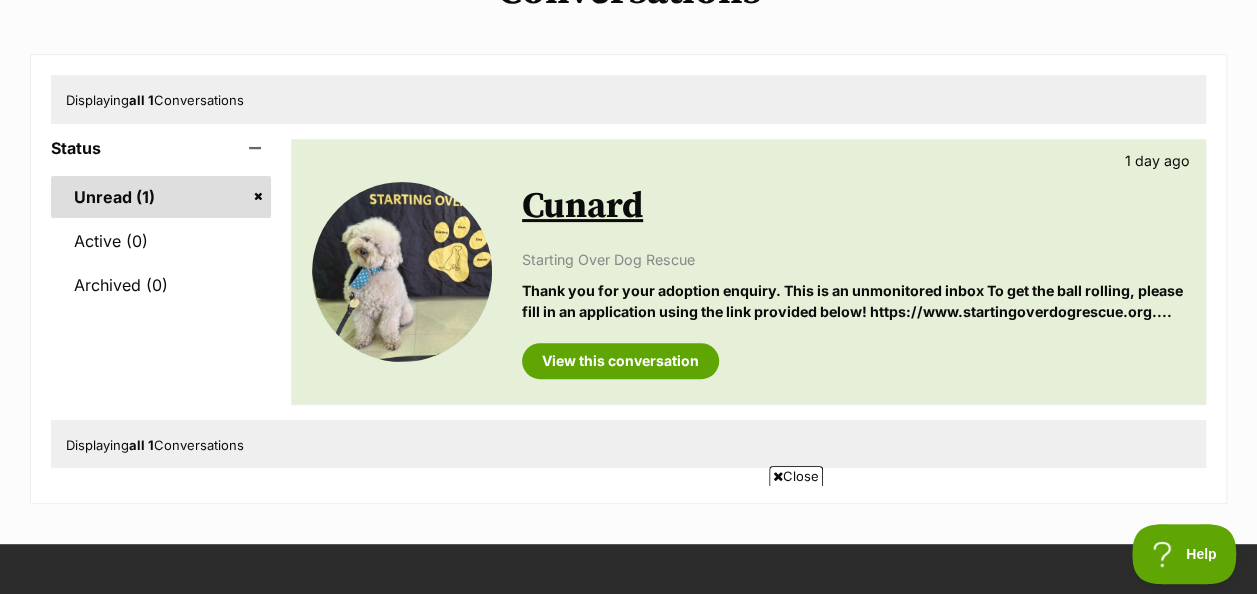 click at bounding box center [402, 272] 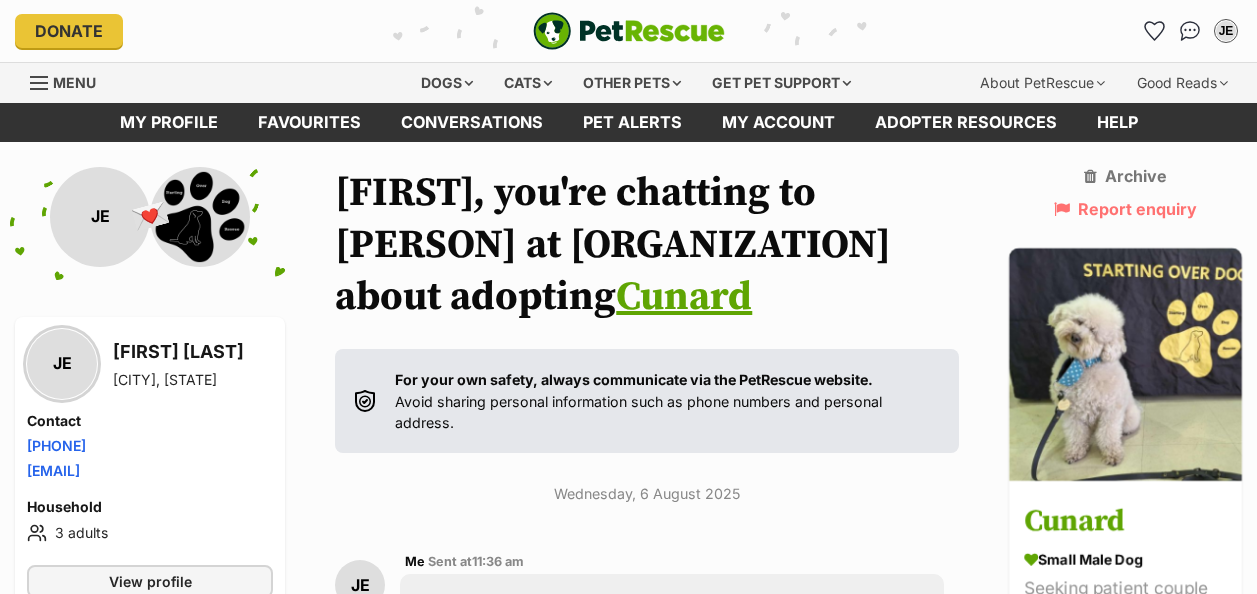 scroll, scrollTop: 138, scrollLeft: 0, axis: vertical 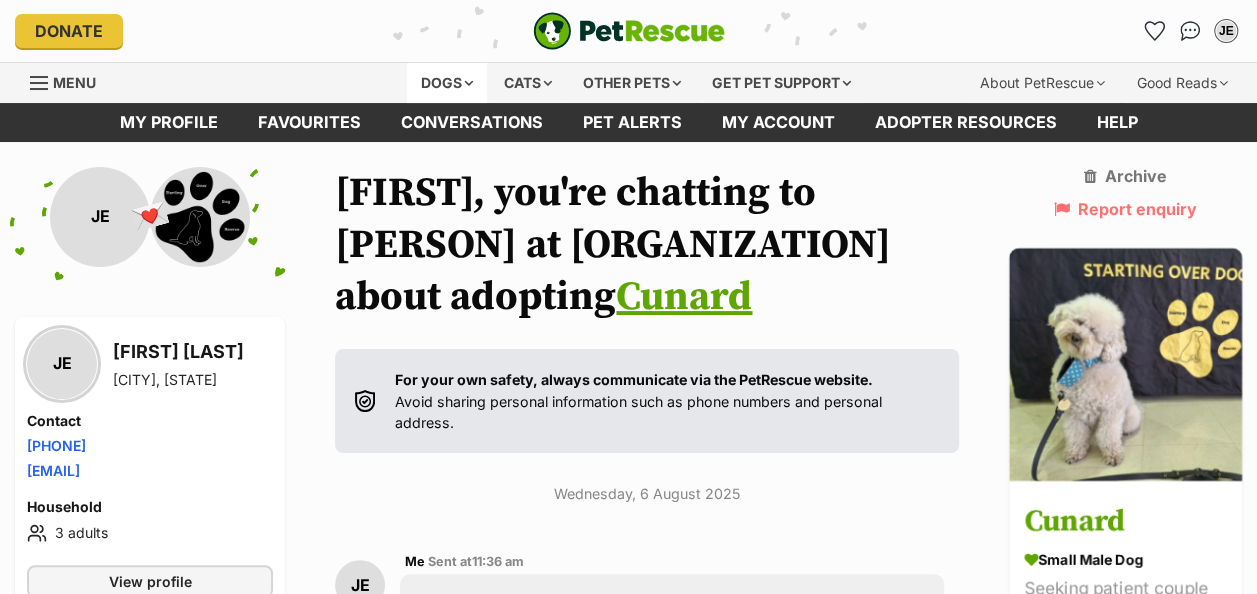 click on "Dogs" at bounding box center (447, 83) 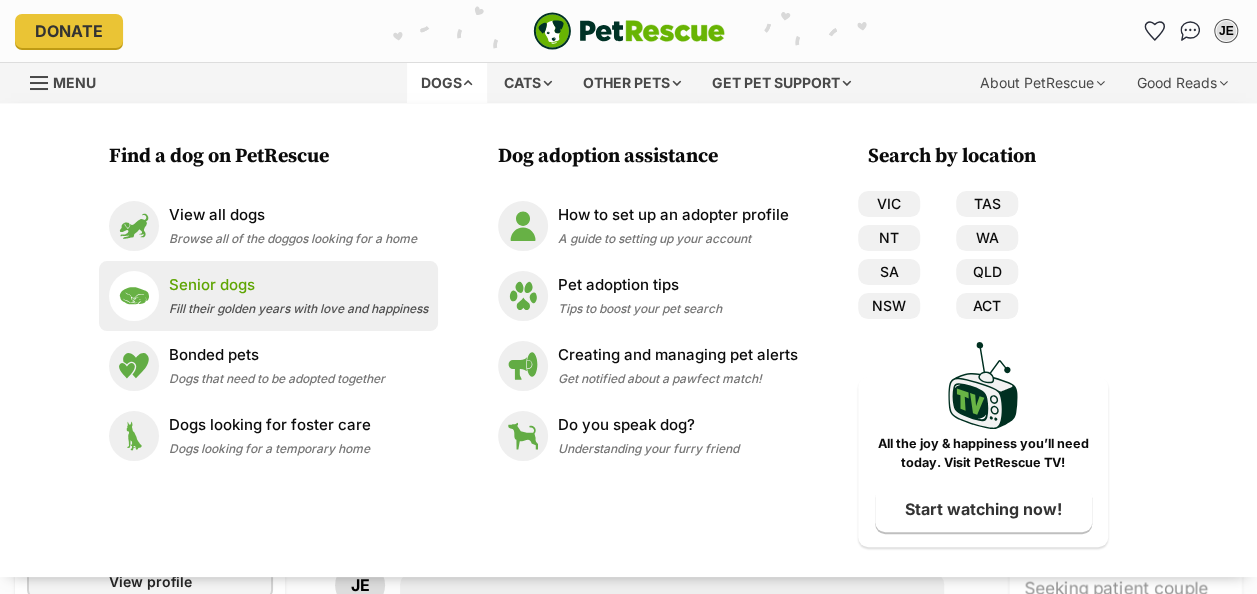drag, startPoint x: 209, startPoint y: 289, endPoint x: 219, endPoint y: 281, distance: 12.806249 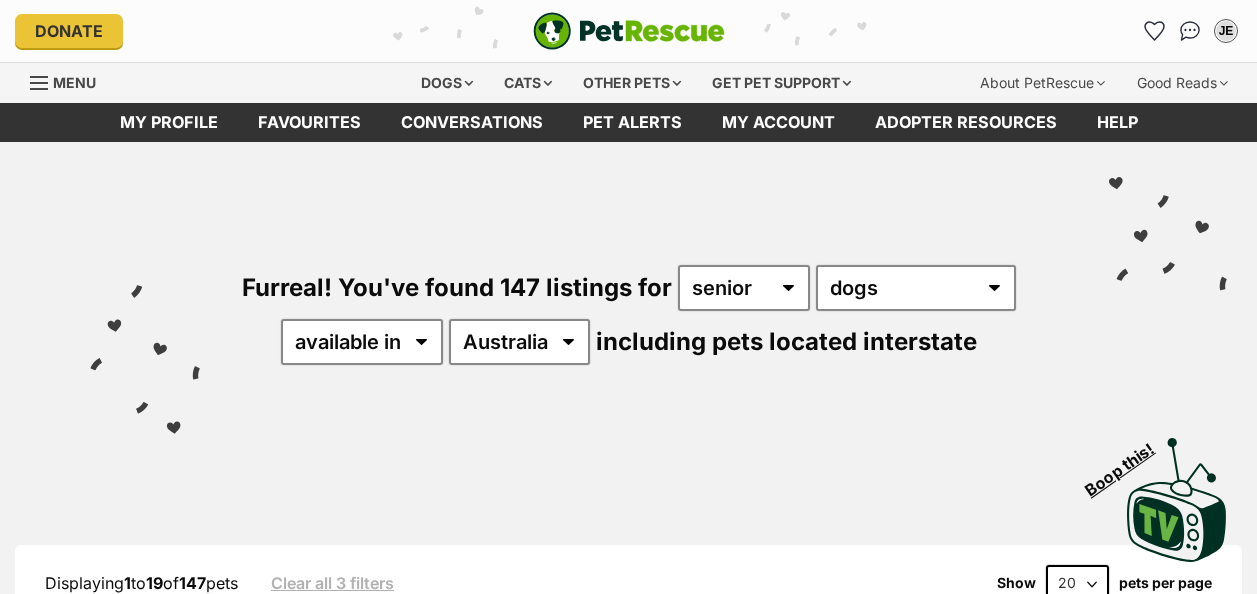 scroll, scrollTop: 0, scrollLeft: 0, axis: both 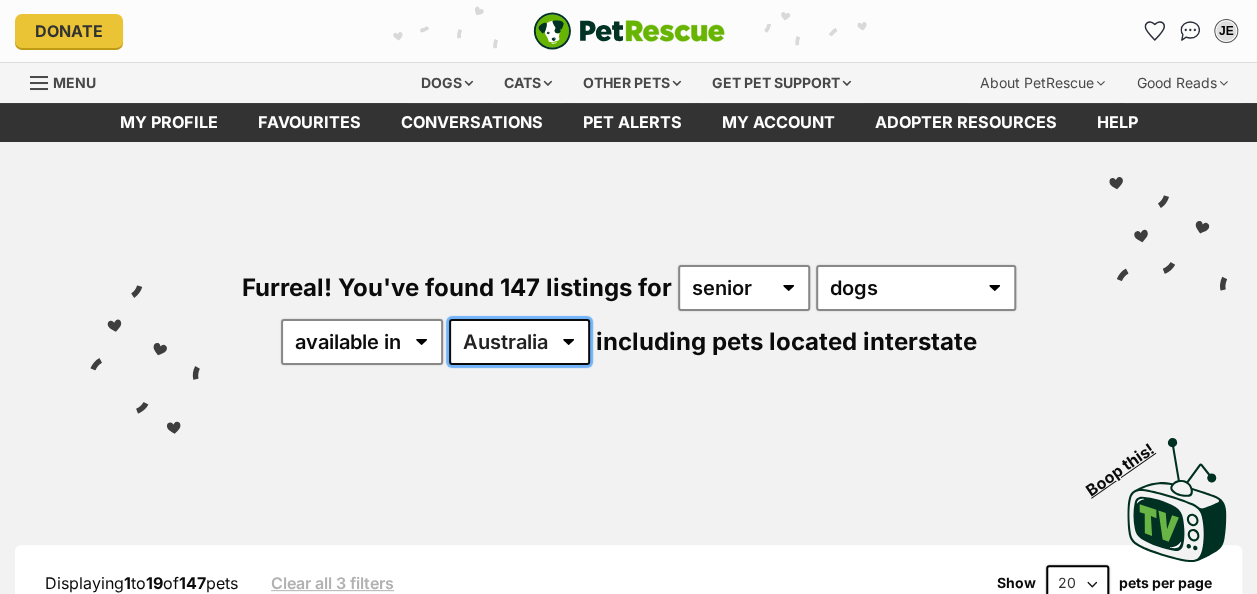 click on "Australia
ACT
NSW
NT
QLD
SA
TAS
VIC
WA" at bounding box center (519, 342) 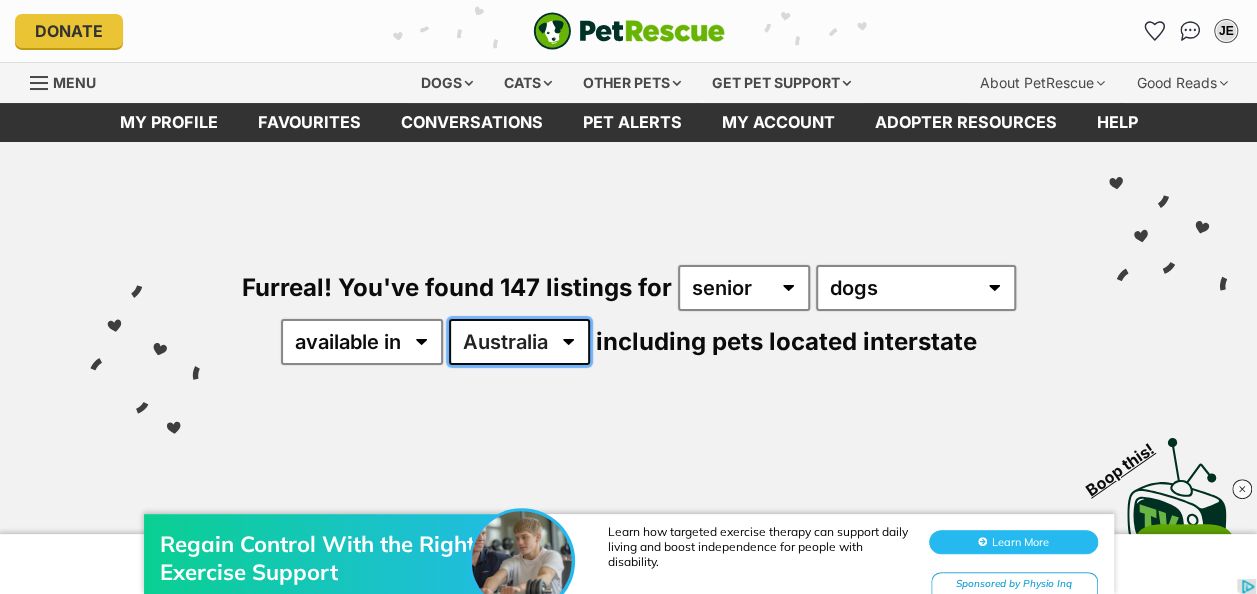 scroll, scrollTop: 0, scrollLeft: 0, axis: both 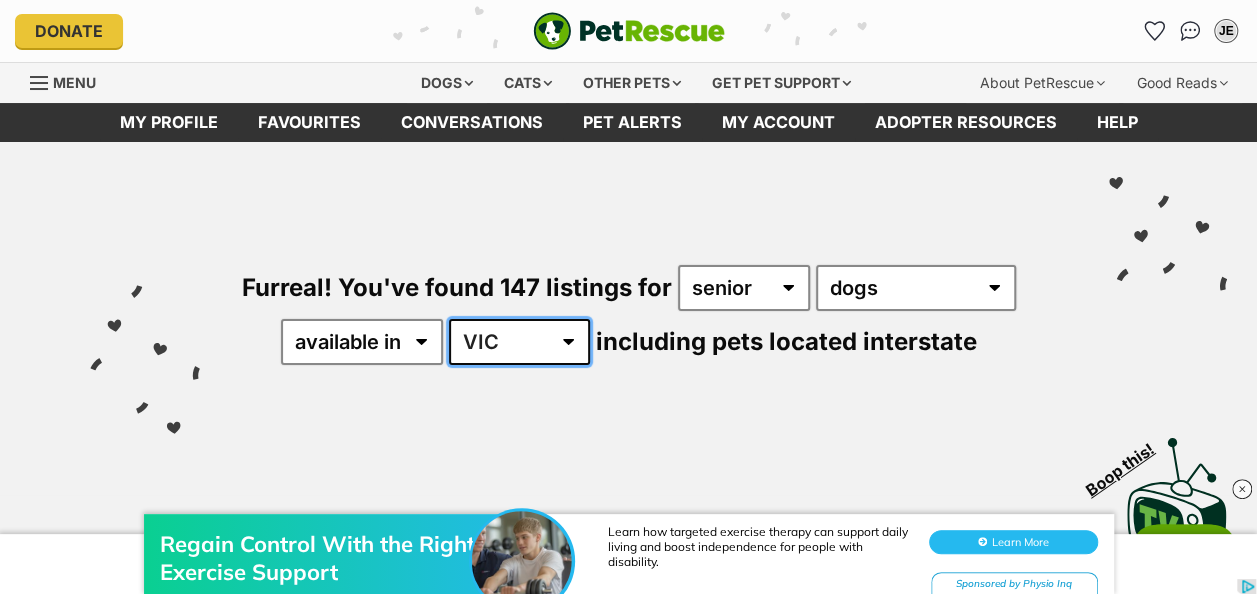 click on "Australia
ACT
NSW
NT
QLD
SA
TAS
VIC
WA" at bounding box center (519, 342) 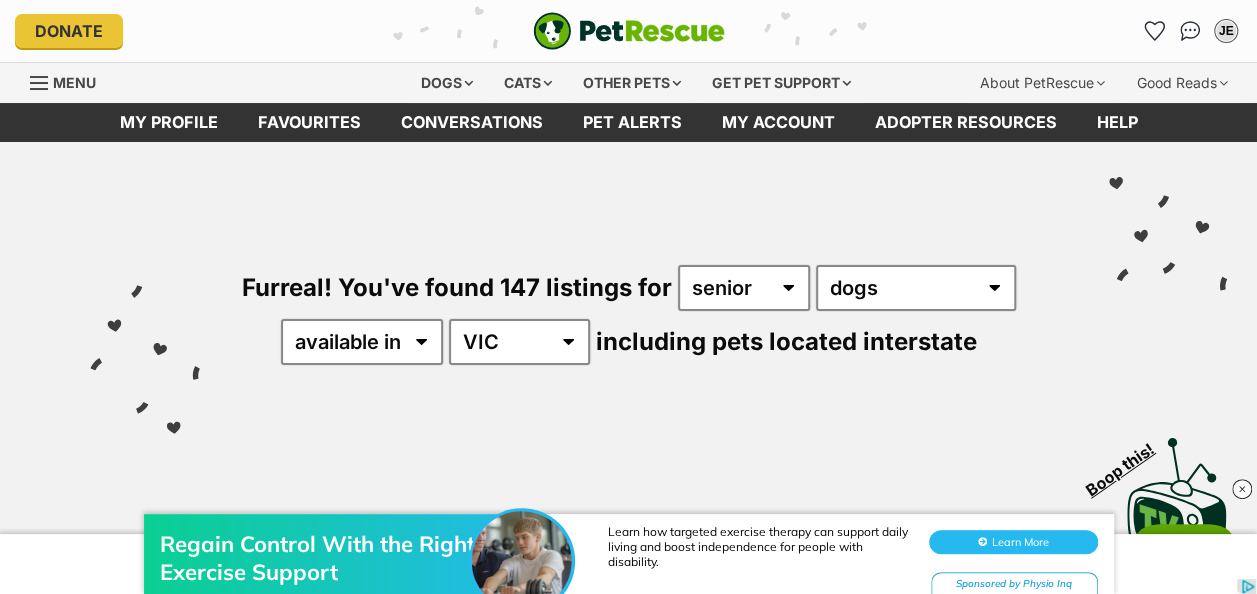 click on "Furreal! You've found 147 listings for
any age
puppy
adult
senior
any type of pet
cats
dogs
other pets
available in
located in
[COUNTRY]
[STATE]
[STATE]
[STATE]
[STATE]
[STATE]
[STATE]
[STATE]
[STATE]
including pets located interstate" at bounding box center (628, 281) 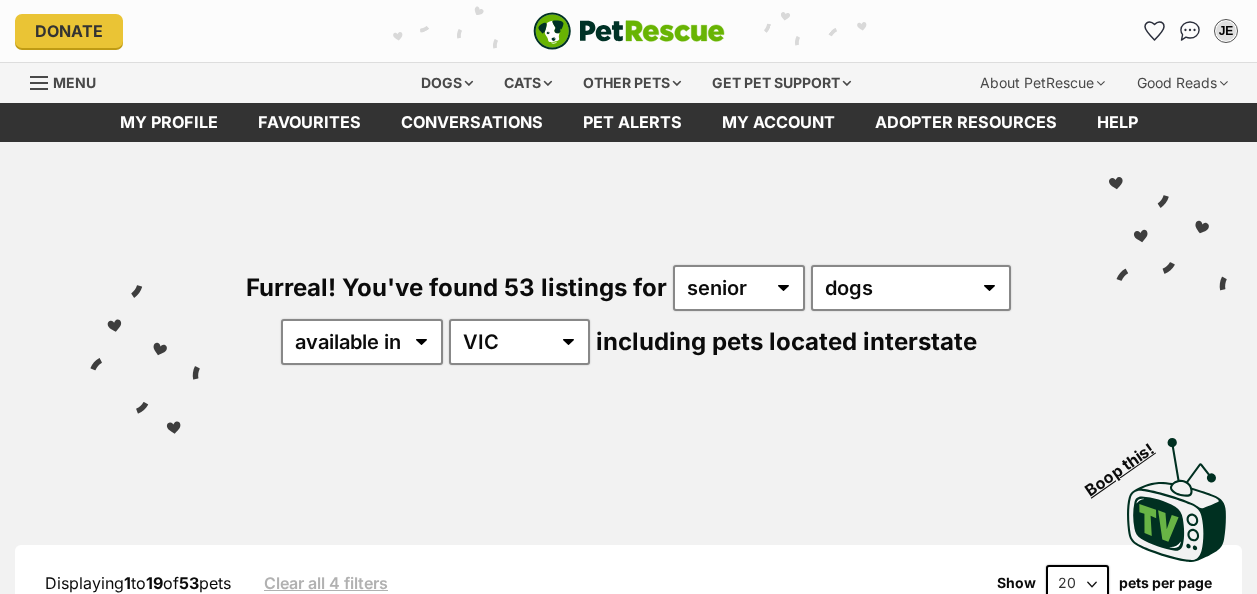 scroll, scrollTop: 0, scrollLeft: 0, axis: both 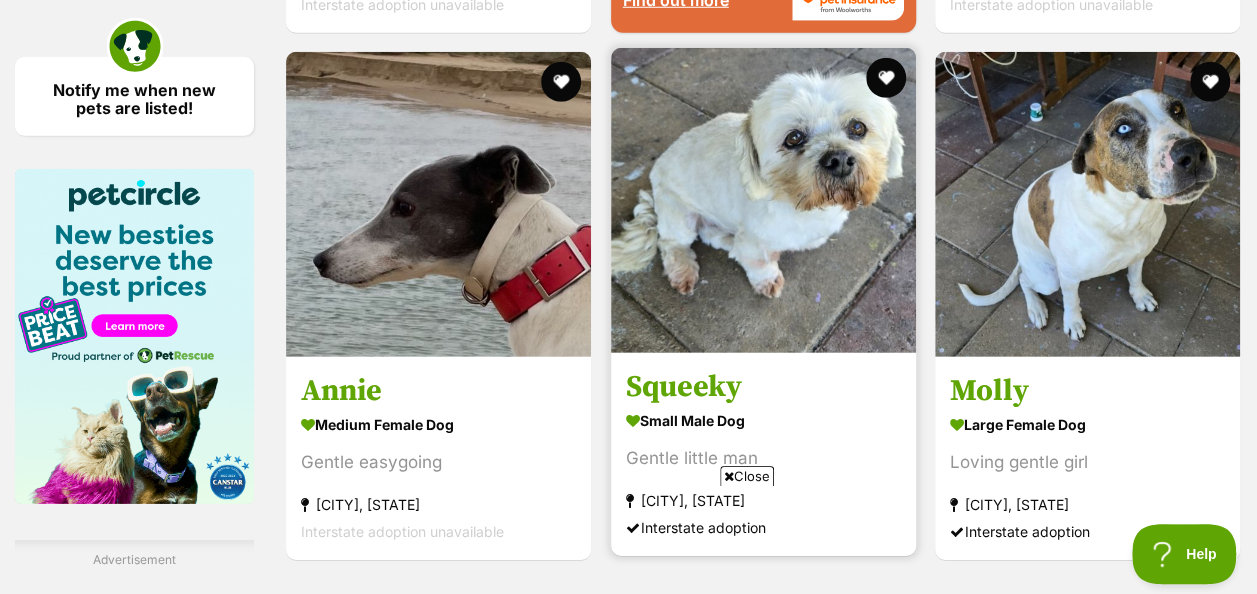 click on "Squeeky" at bounding box center (763, 386) 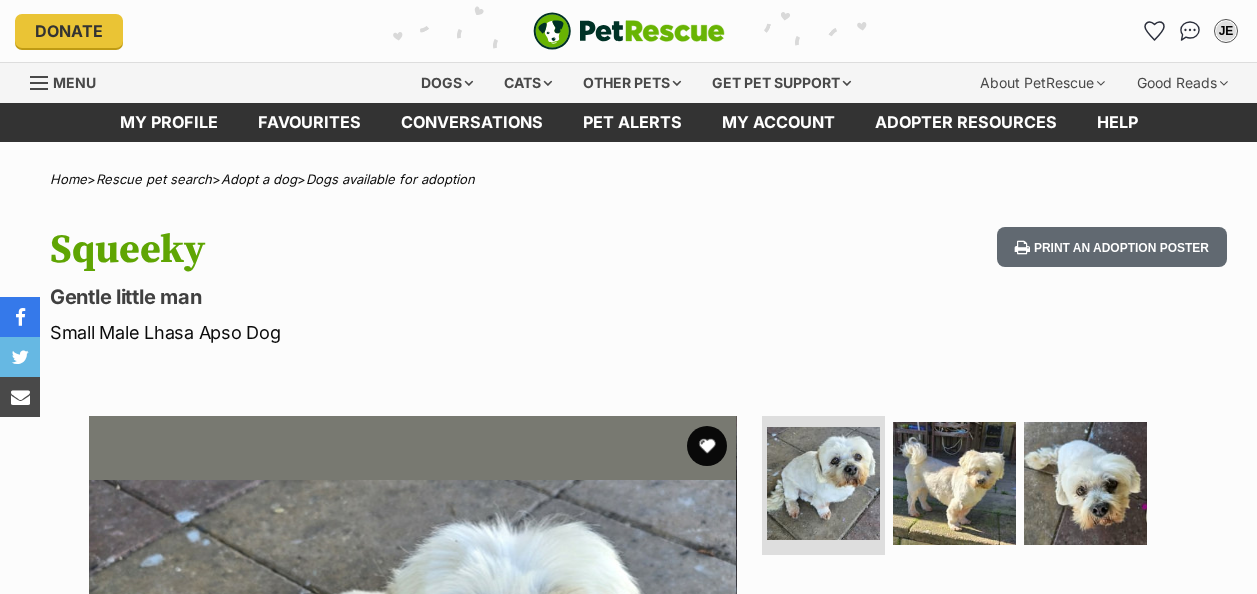 scroll, scrollTop: 0, scrollLeft: 0, axis: both 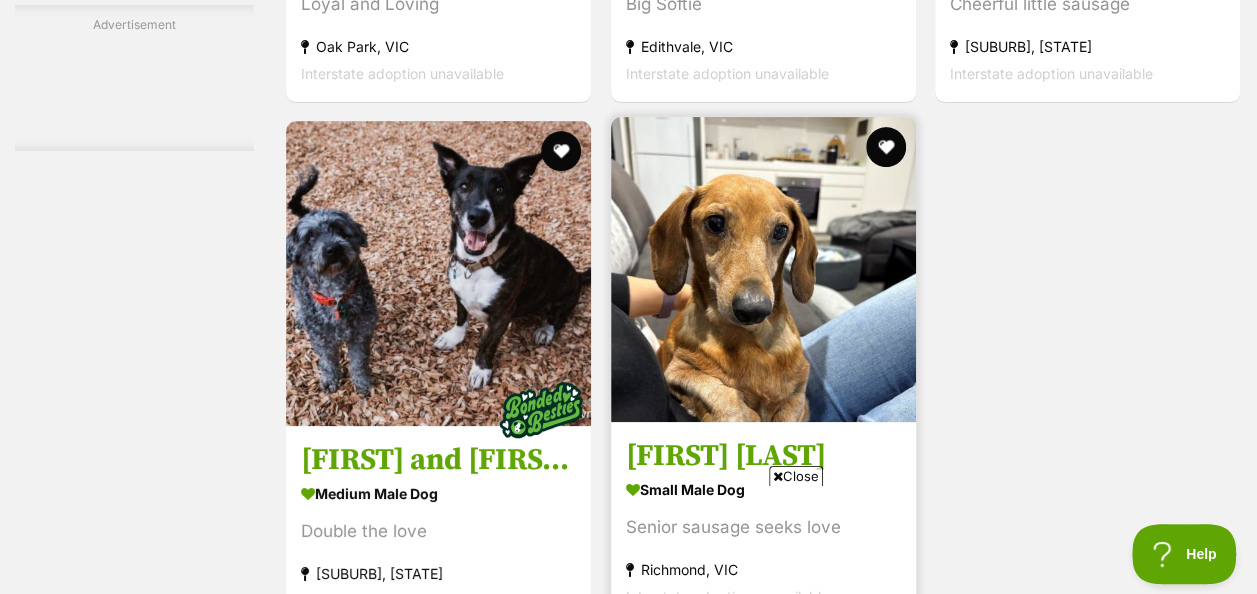 click on "[FIRST] [LAST]" at bounding box center (763, 455) 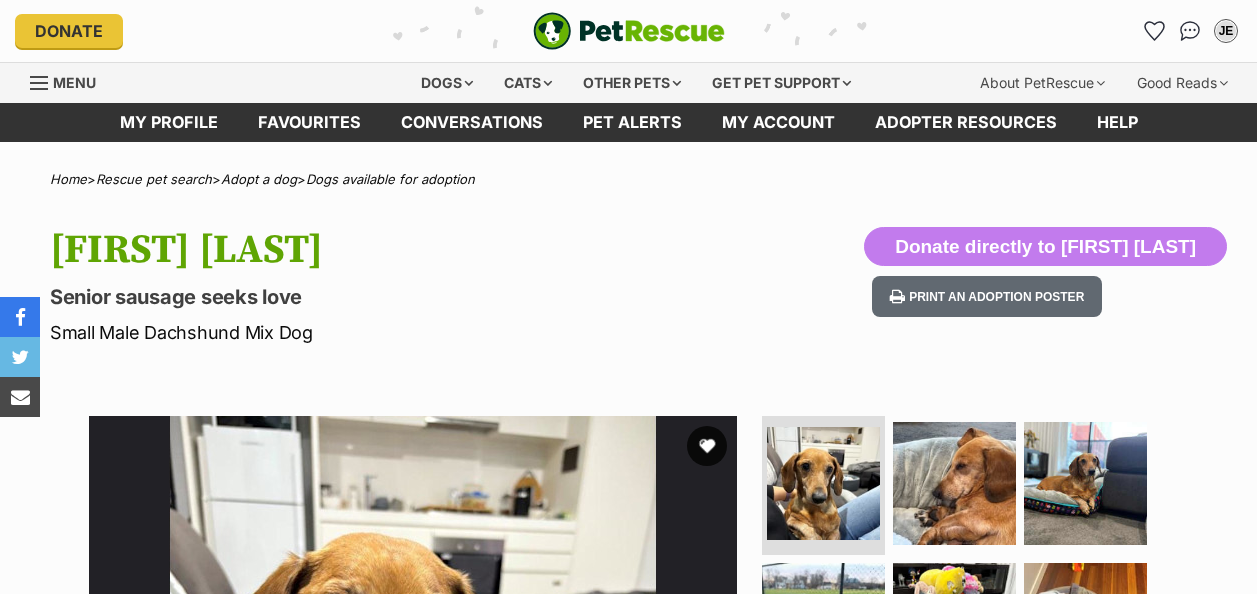 scroll, scrollTop: 0, scrollLeft: 0, axis: both 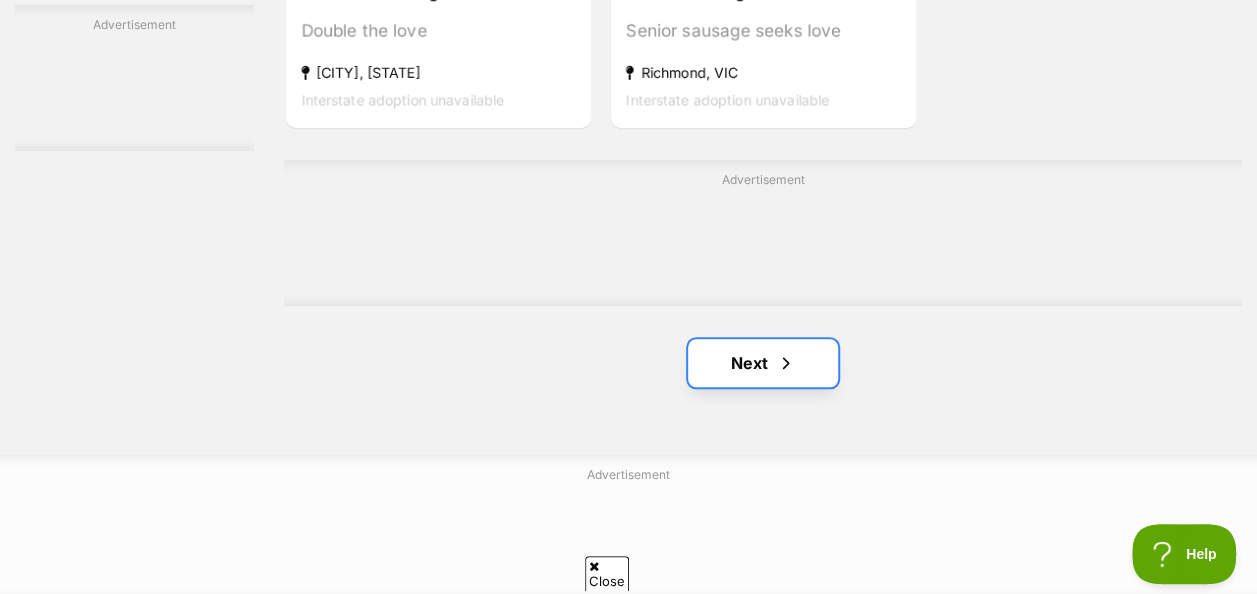 click on "Next" at bounding box center [763, 363] 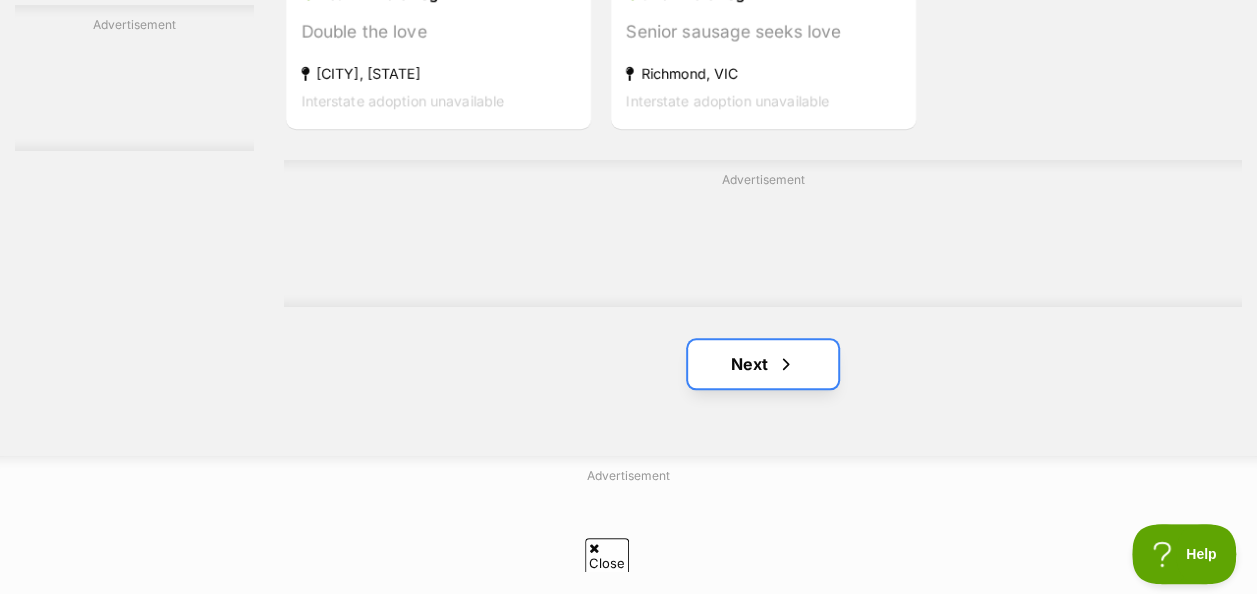 scroll, scrollTop: 0, scrollLeft: 0, axis: both 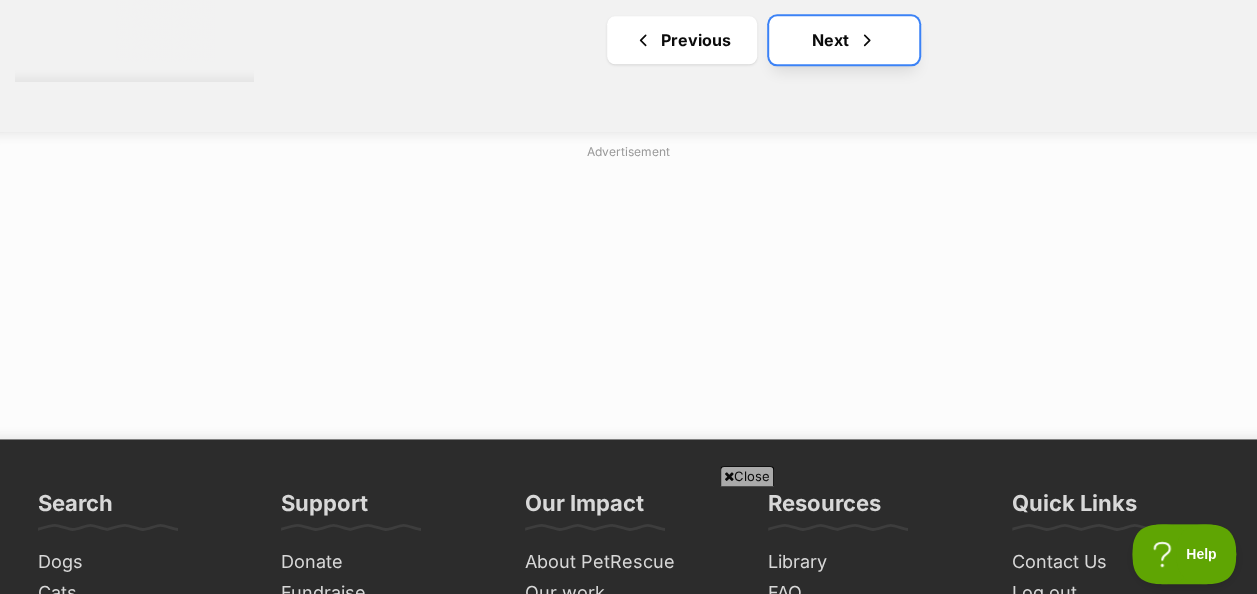 click on "Next" at bounding box center [844, 40] 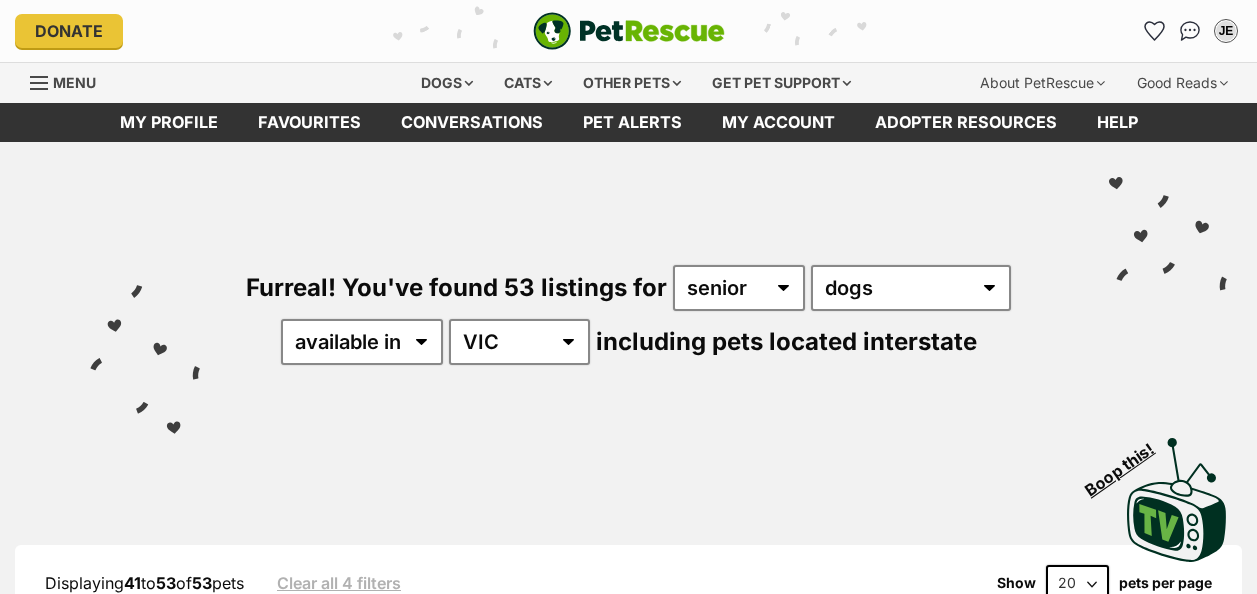 scroll, scrollTop: 0, scrollLeft: 0, axis: both 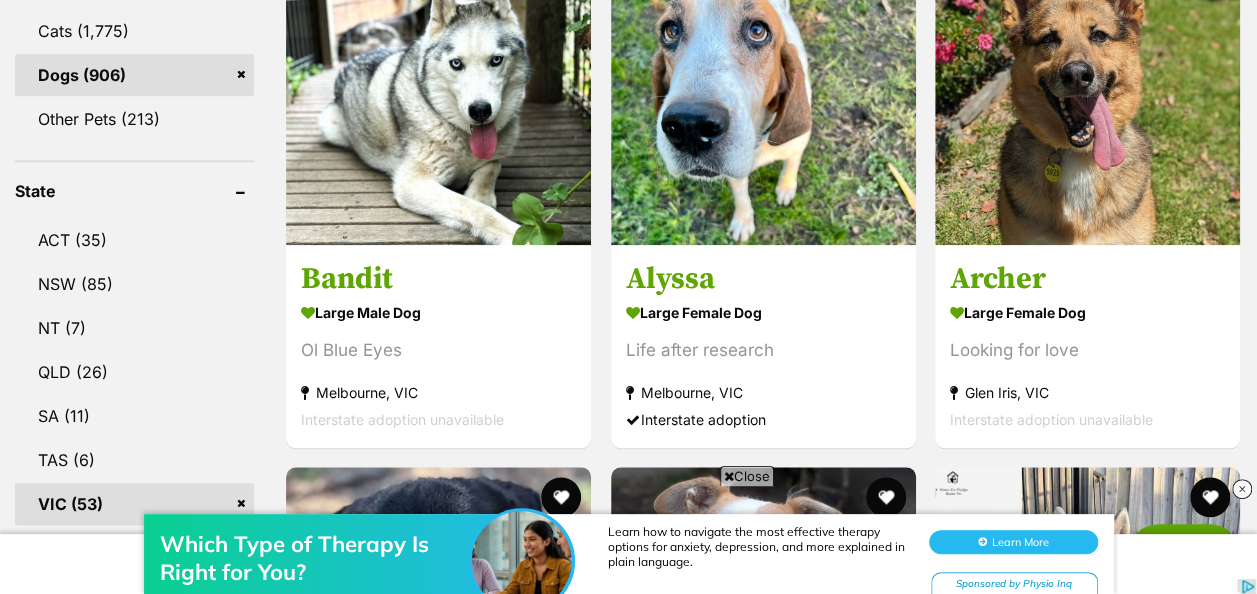 click on "Which Type of Therapy Is Right for You?
Learn how to navigate the most effective therapy options for anxiety, depression, and more explained in plain language.
Learn More
Sponsored by Physio Inq" at bounding box center [628, 544] 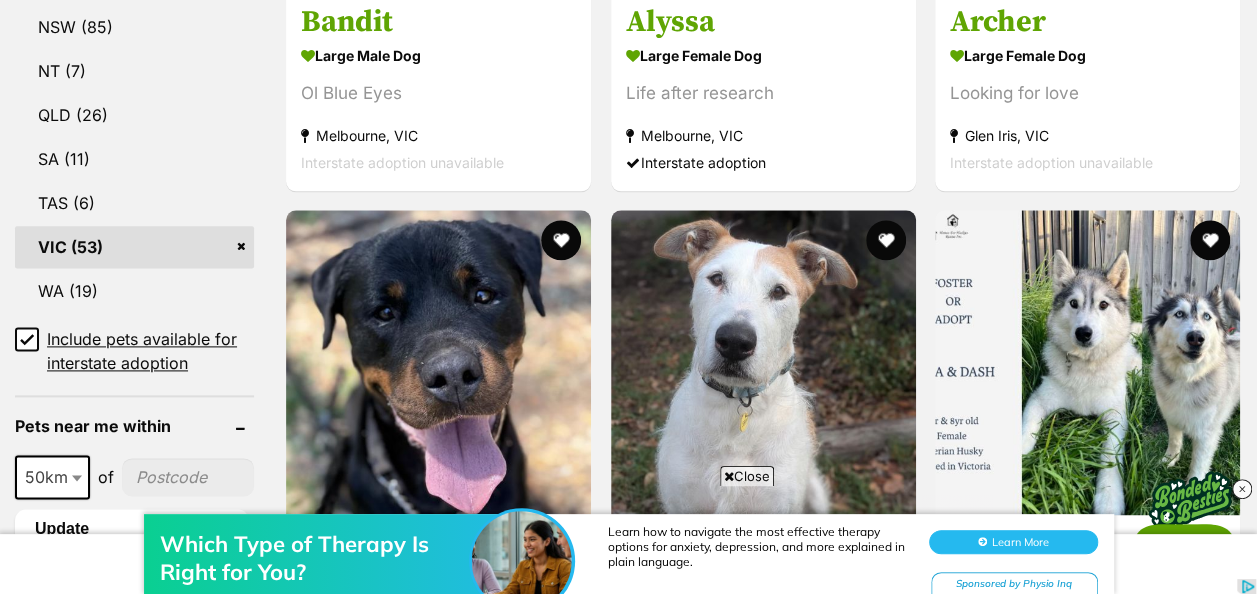 scroll, scrollTop: 1200, scrollLeft: 0, axis: vertical 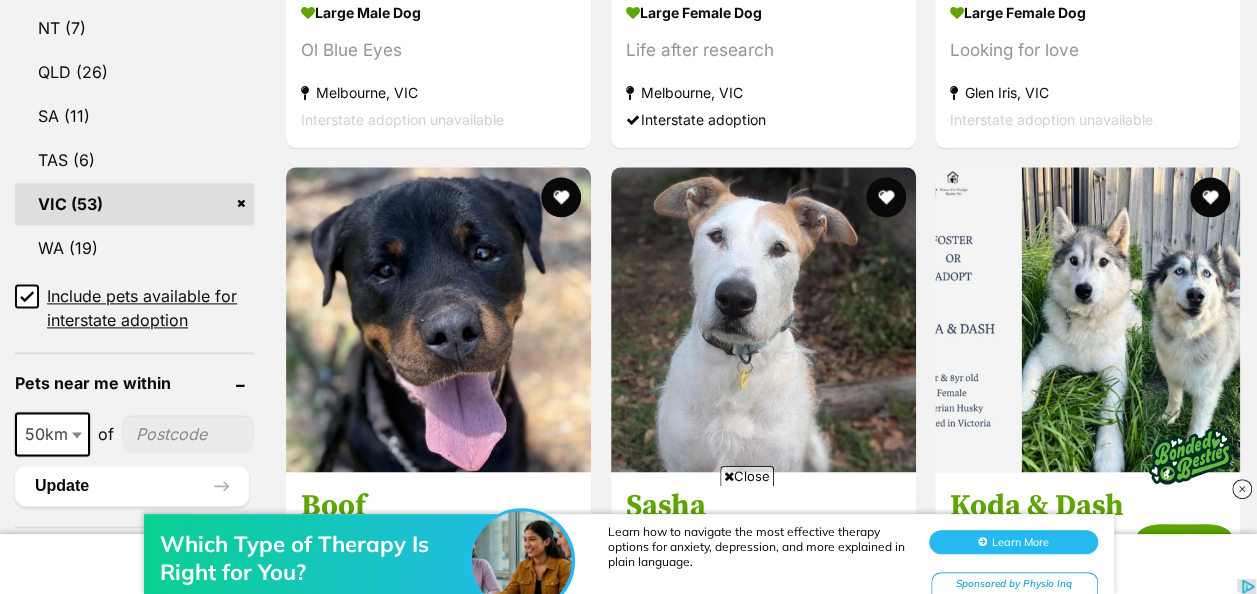 click 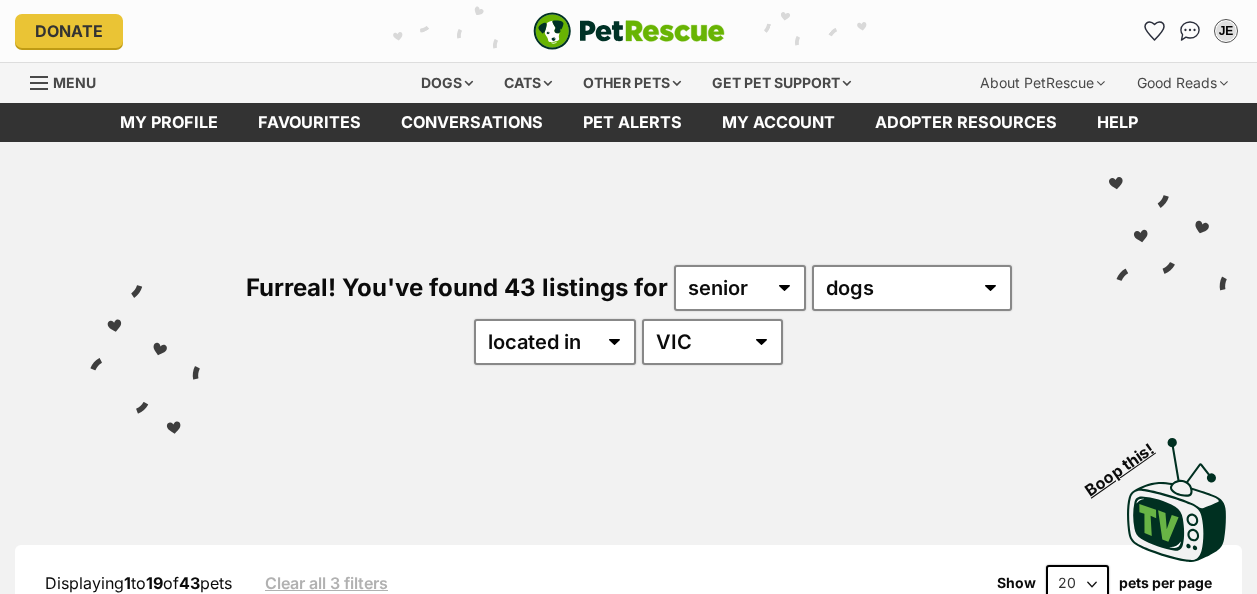 scroll, scrollTop: 0, scrollLeft: 0, axis: both 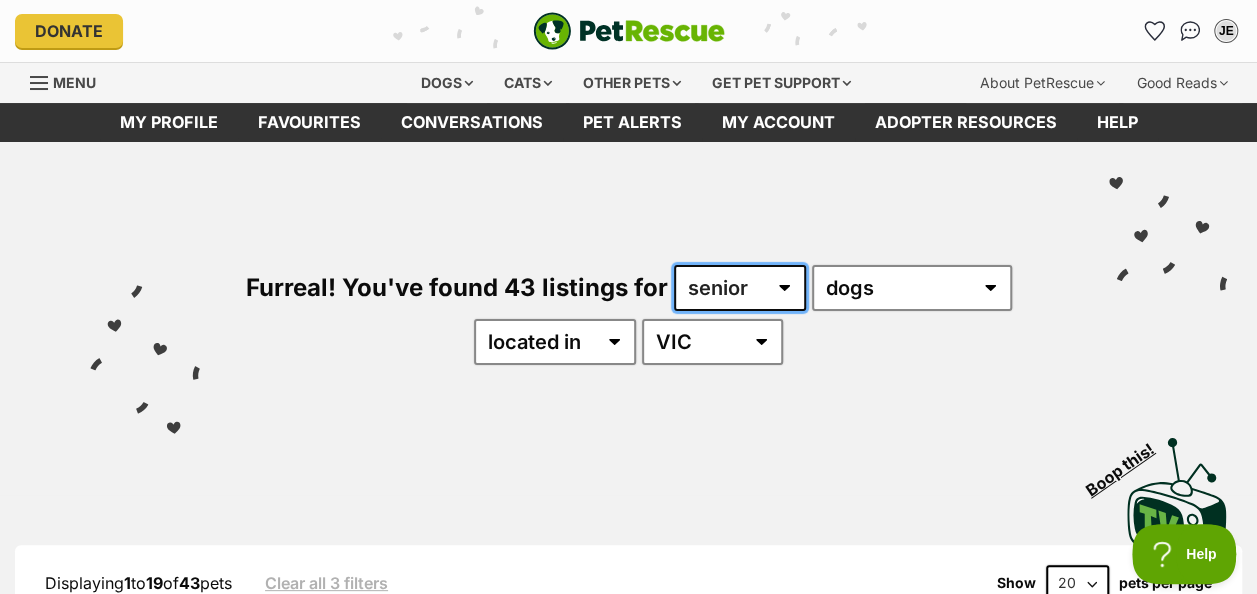 click on "any age
puppy
adult
senior" at bounding box center [740, 288] 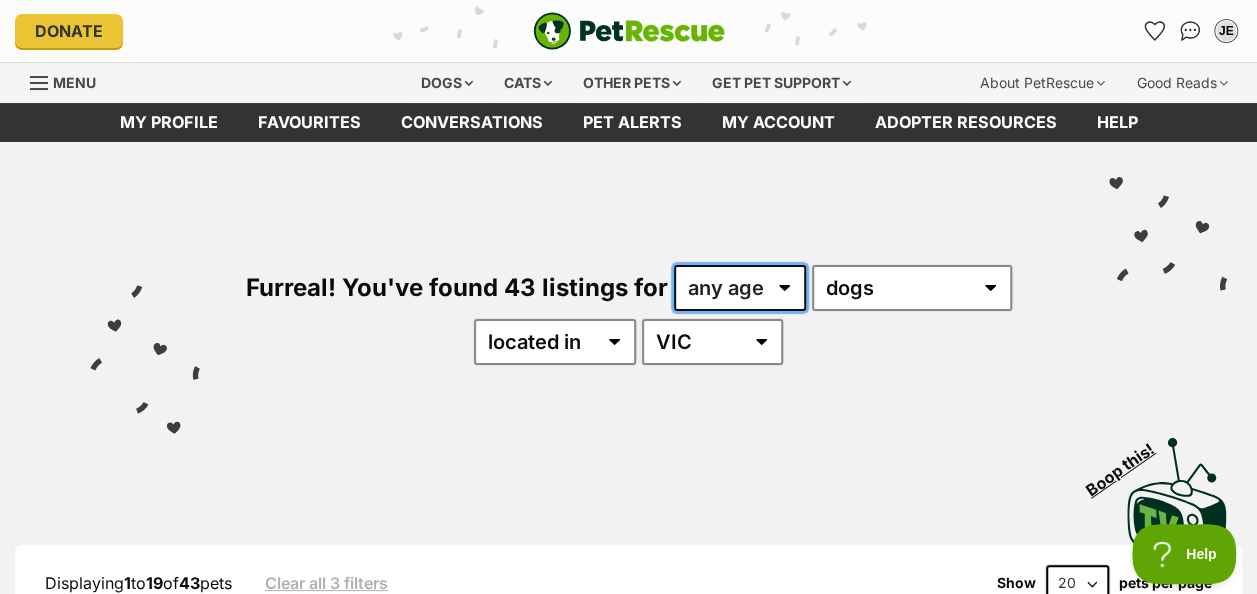 click on "any age
puppy
adult
senior" at bounding box center (740, 288) 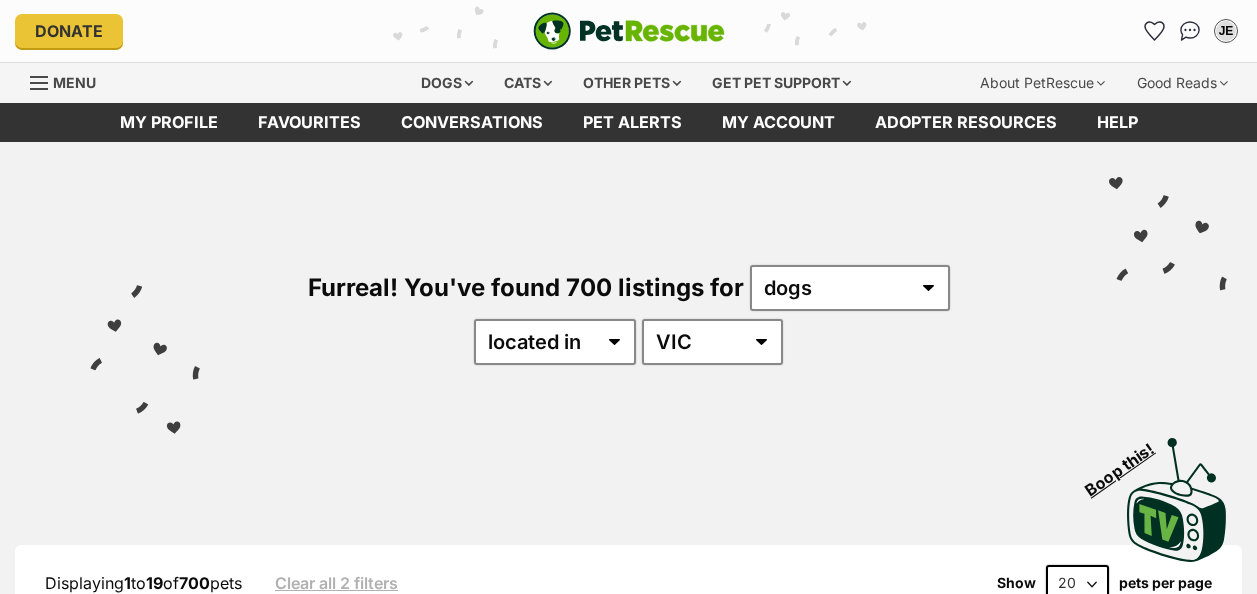 scroll, scrollTop: 0, scrollLeft: 0, axis: both 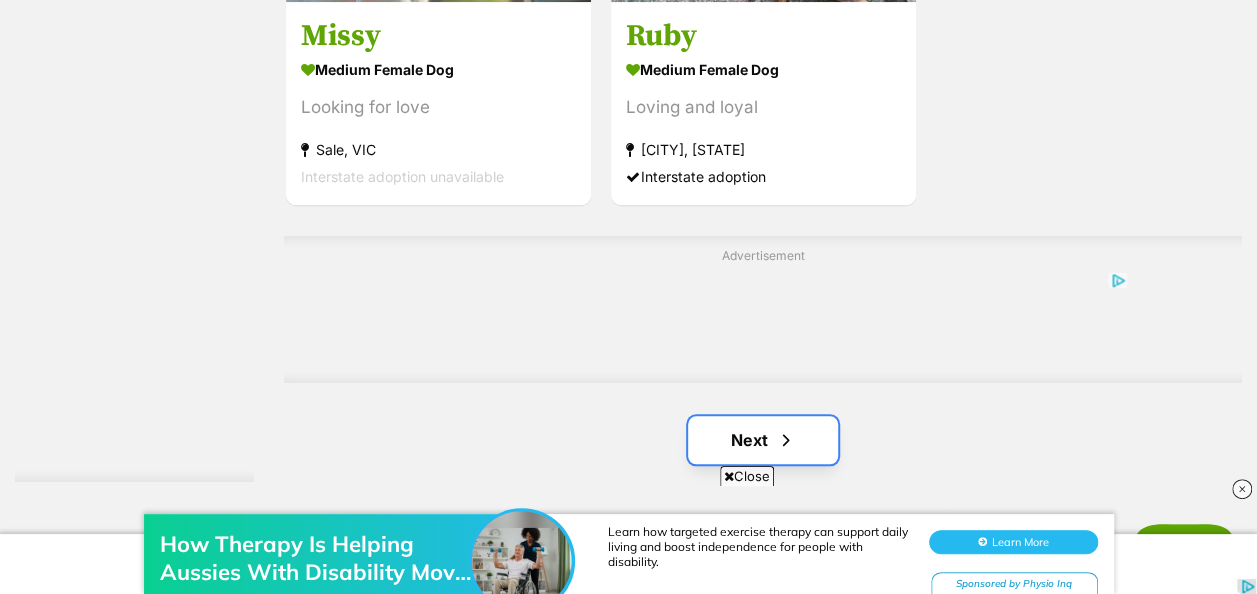 click on "Next" at bounding box center [763, 440] 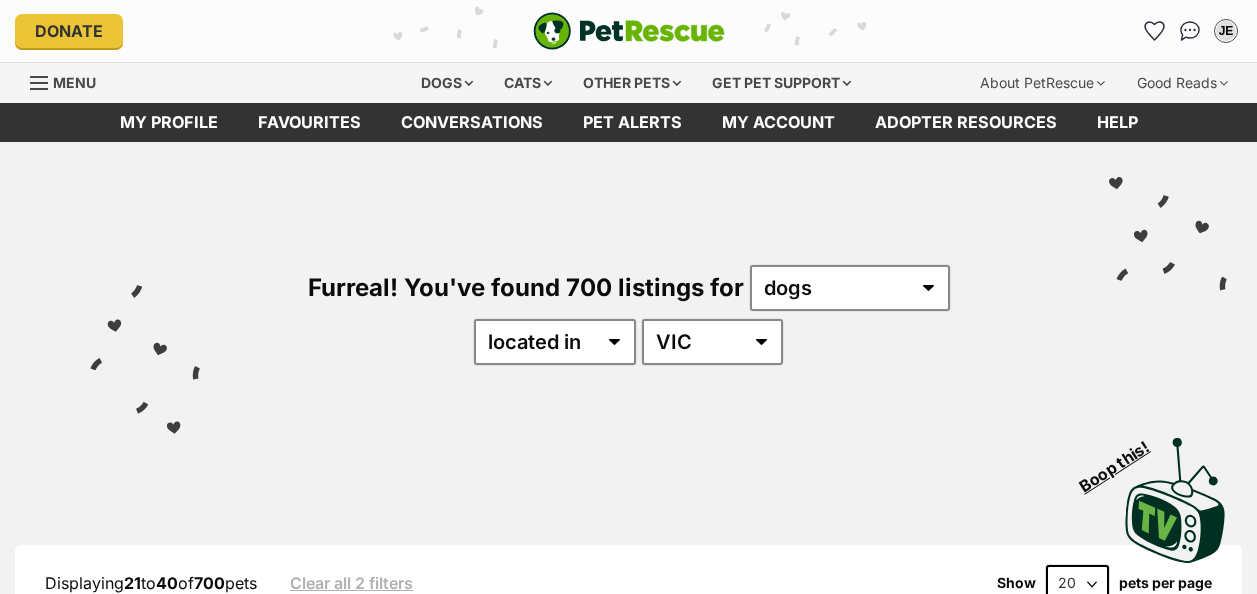 scroll, scrollTop: 0, scrollLeft: 0, axis: both 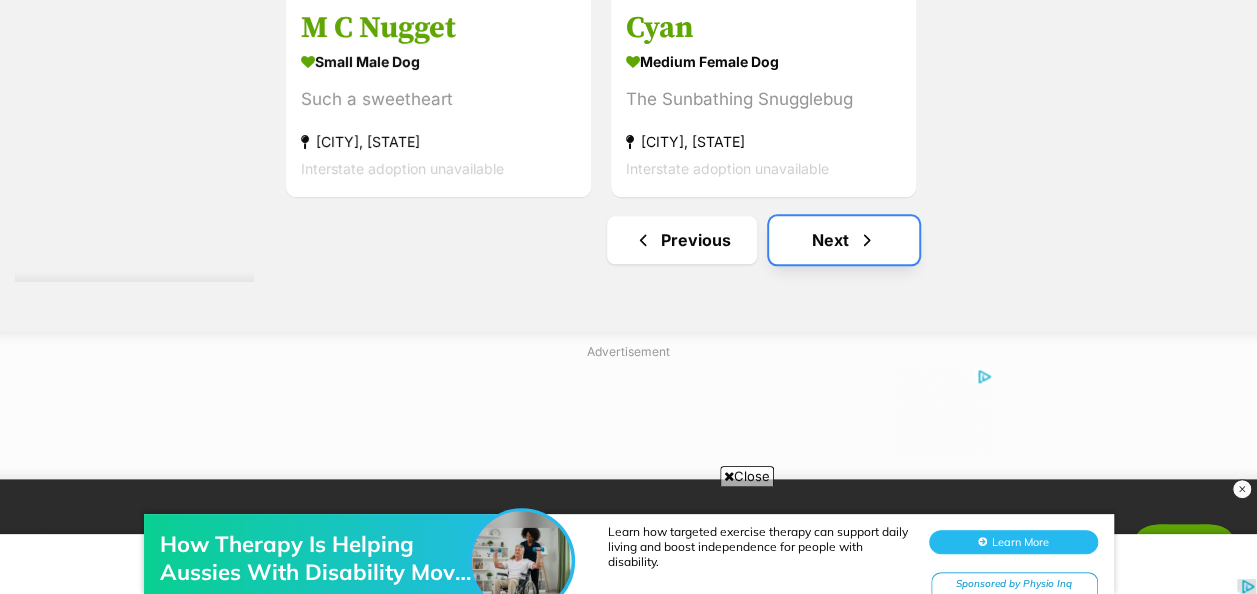 click on "Next" at bounding box center [844, 240] 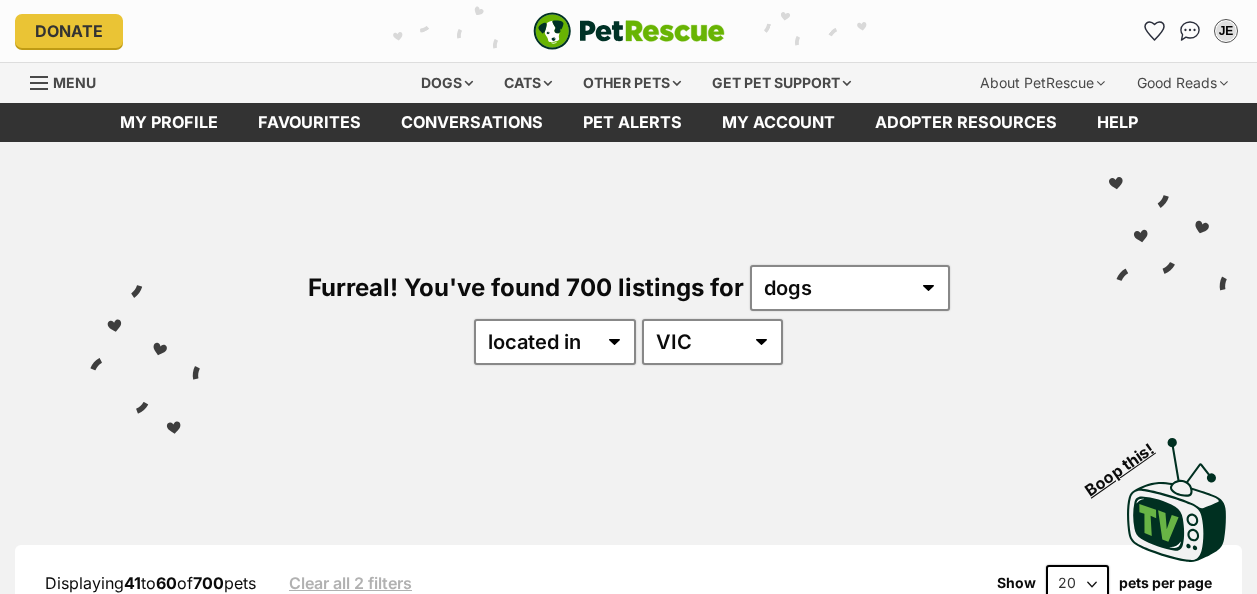 scroll, scrollTop: 0, scrollLeft: 0, axis: both 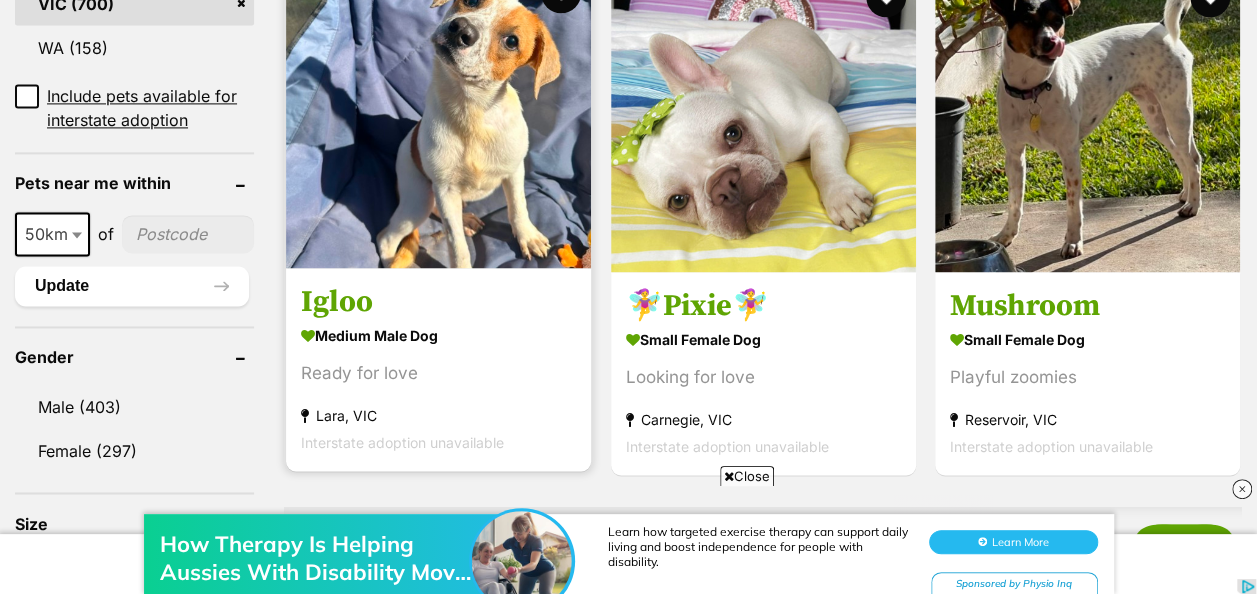 click on "Igloo" at bounding box center (438, 301) 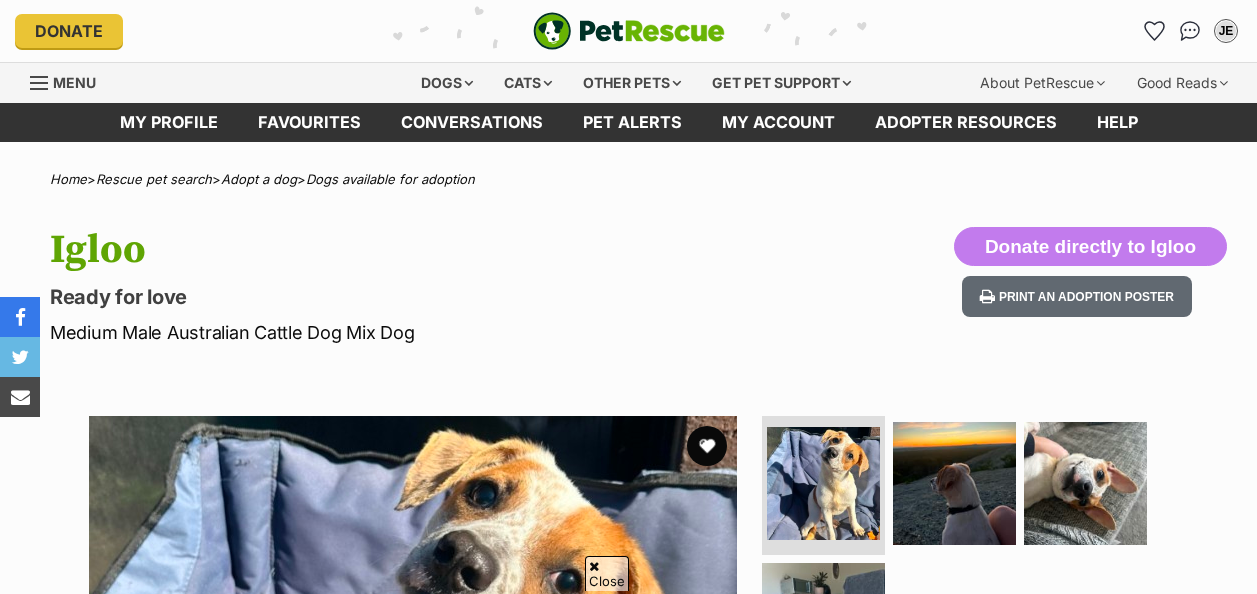 scroll, scrollTop: 226, scrollLeft: 0, axis: vertical 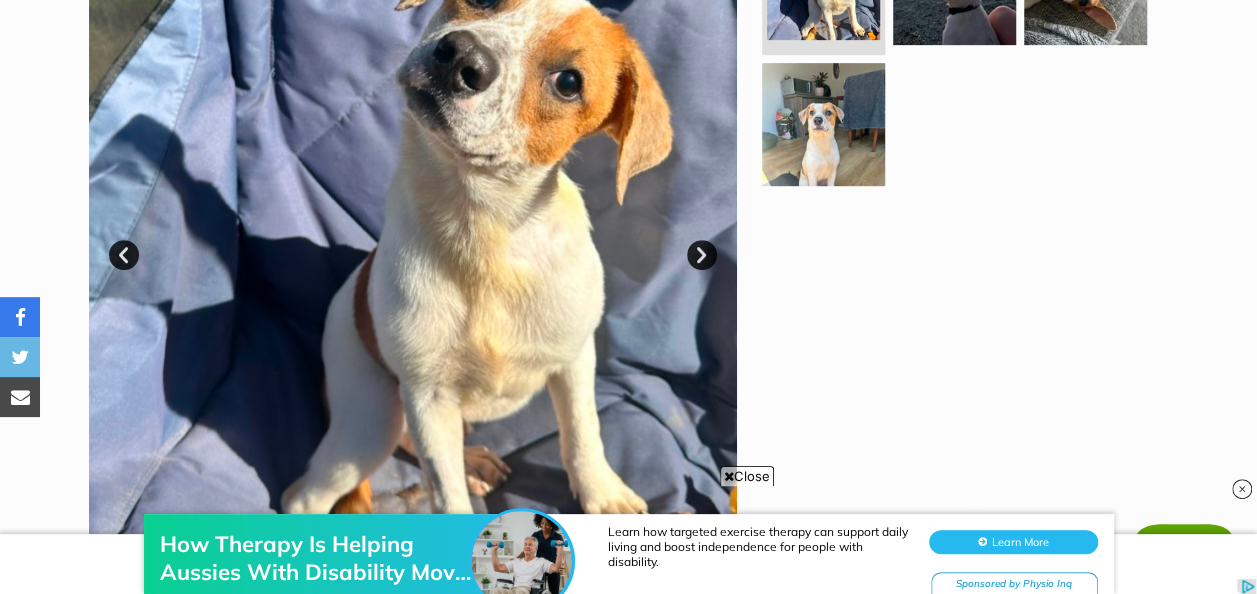 click on "Next" at bounding box center [702, 255] 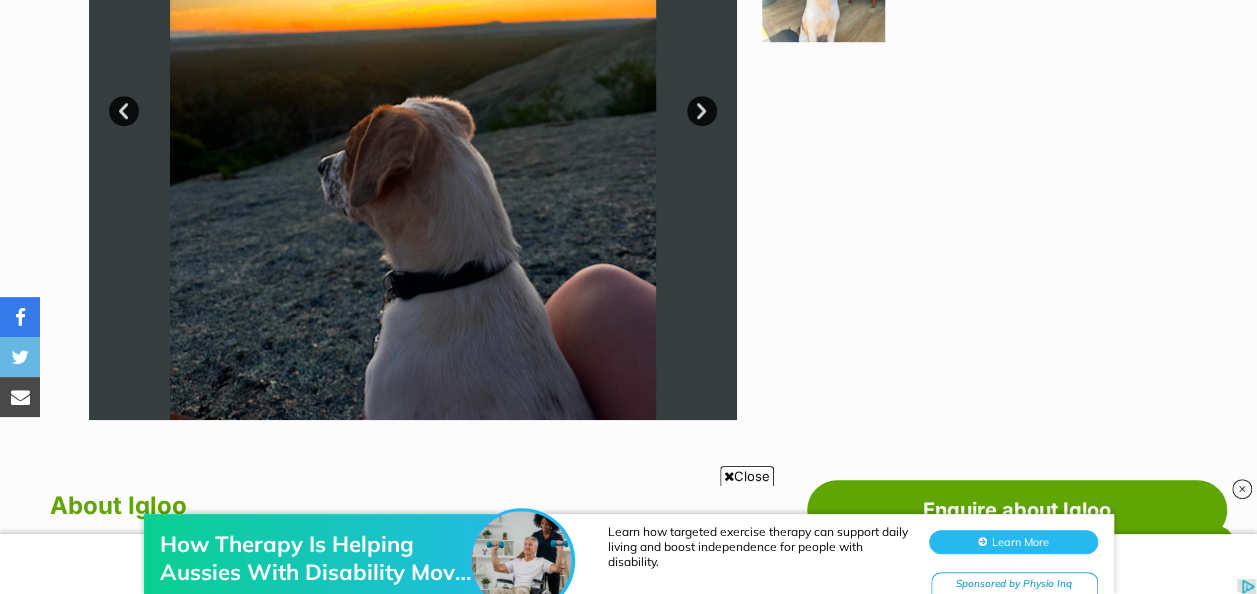 scroll, scrollTop: 600, scrollLeft: 0, axis: vertical 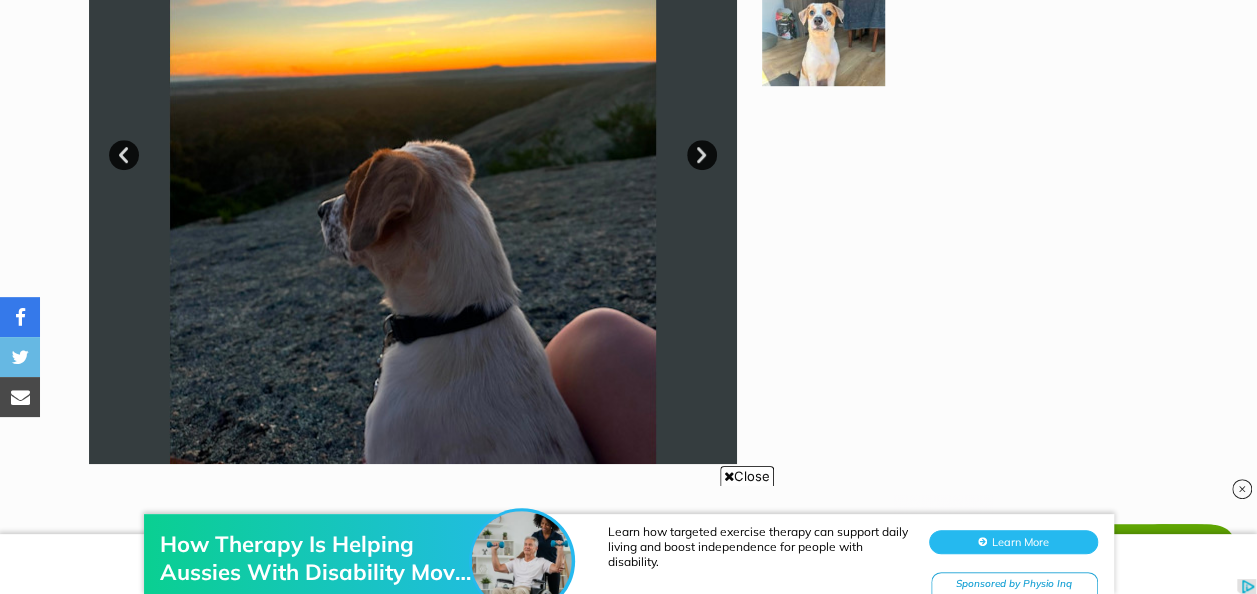 click on "Next" at bounding box center (702, 155) 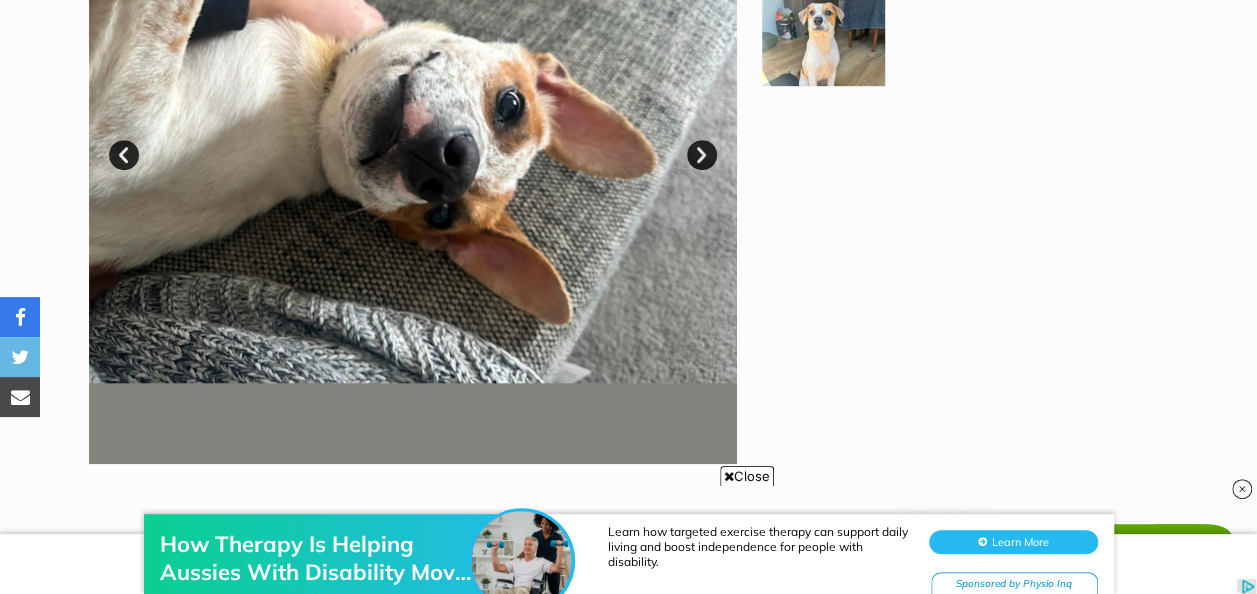 click on "Next" at bounding box center [702, 155] 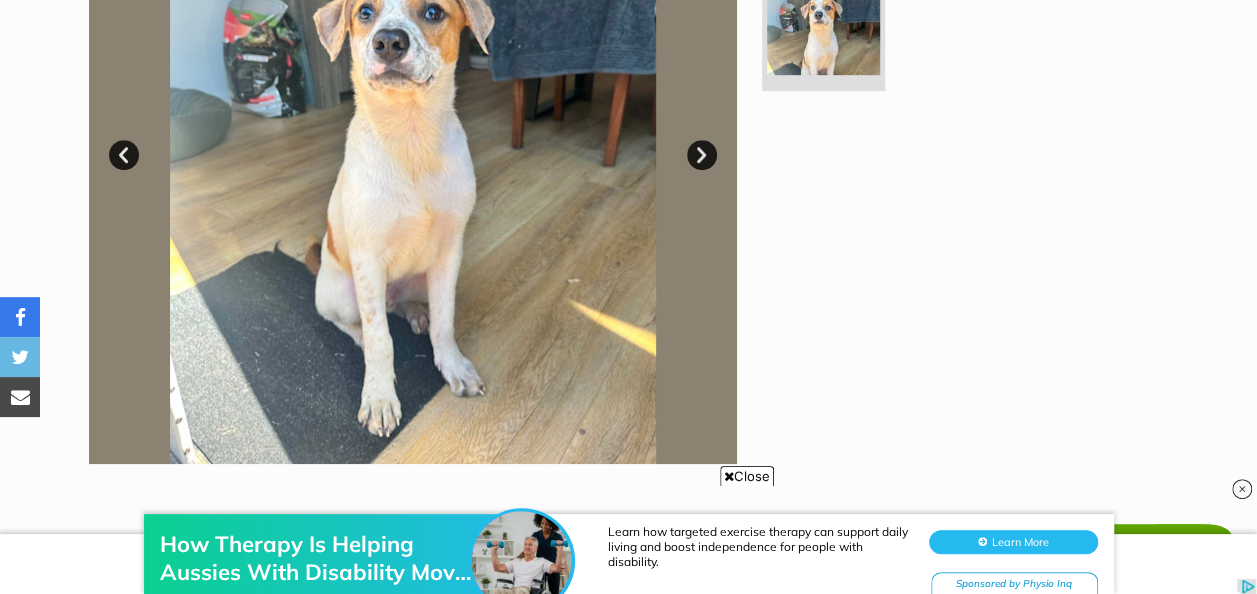 scroll, scrollTop: 500, scrollLeft: 0, axis: vertical 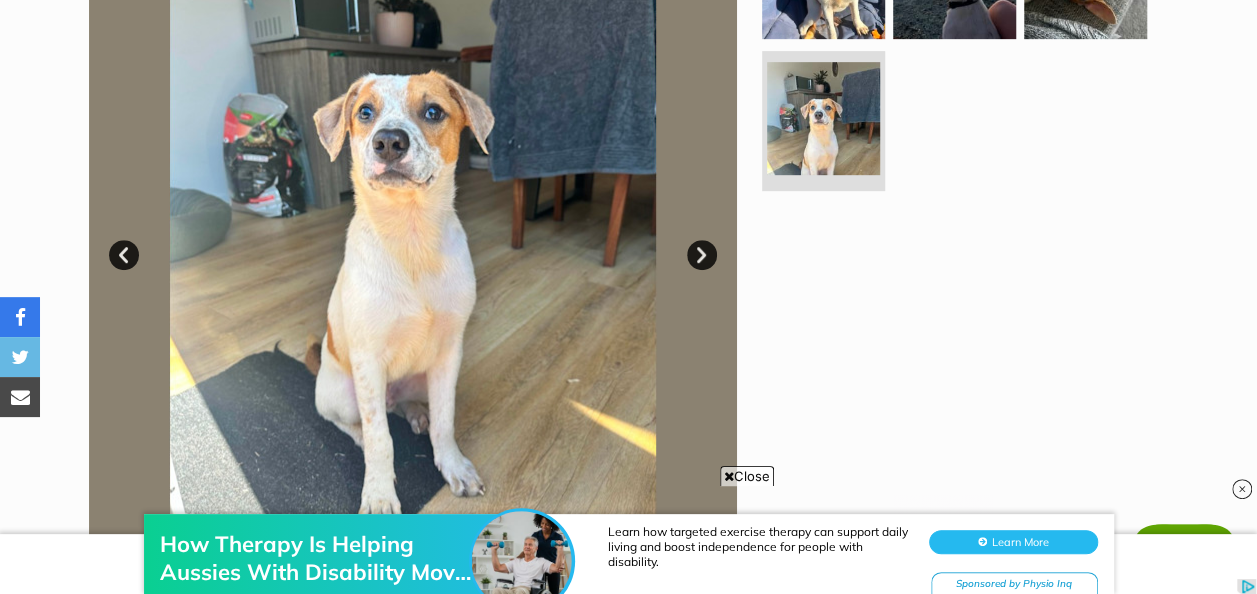 click on "Next" at bounding box center (702, 255) 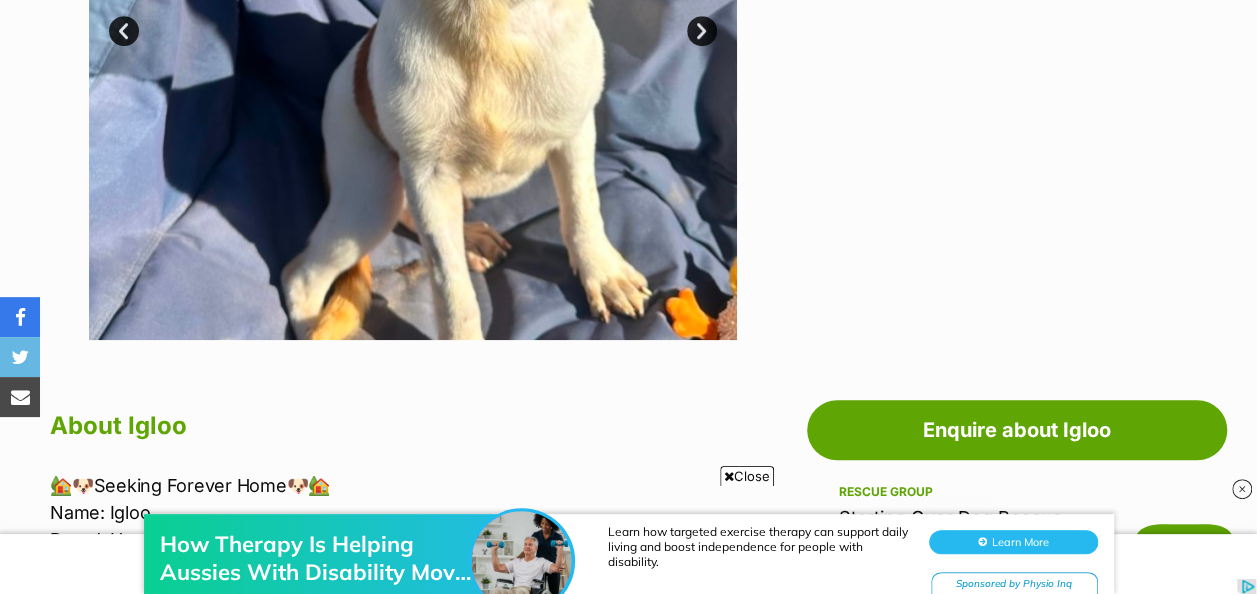scroll, scrollTop: 700, scrollLeft: 0, axis: vertical 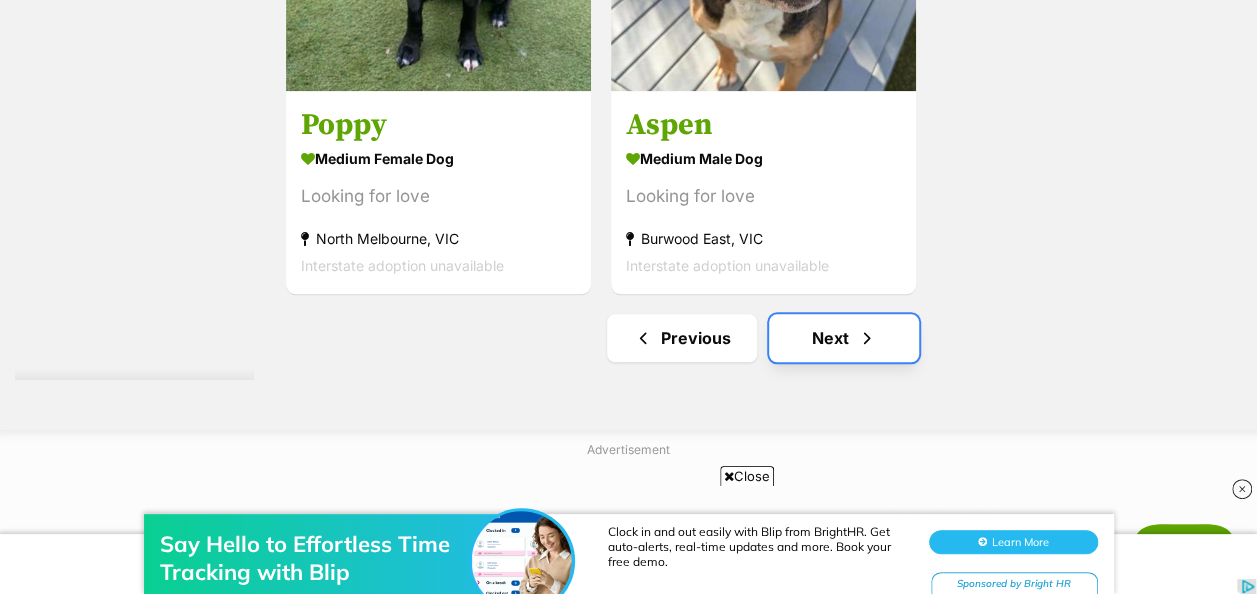 click on "Next" at bounding box center [844, 338] 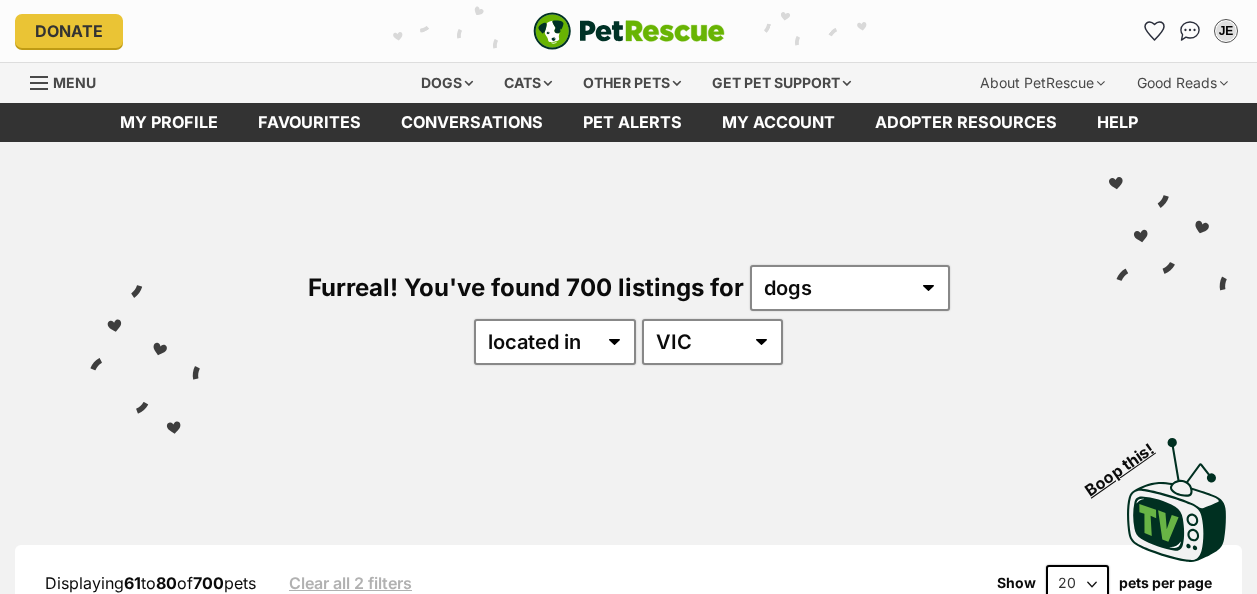 scroll, scrollTop: 0, scrollLeft: 0, axis: both 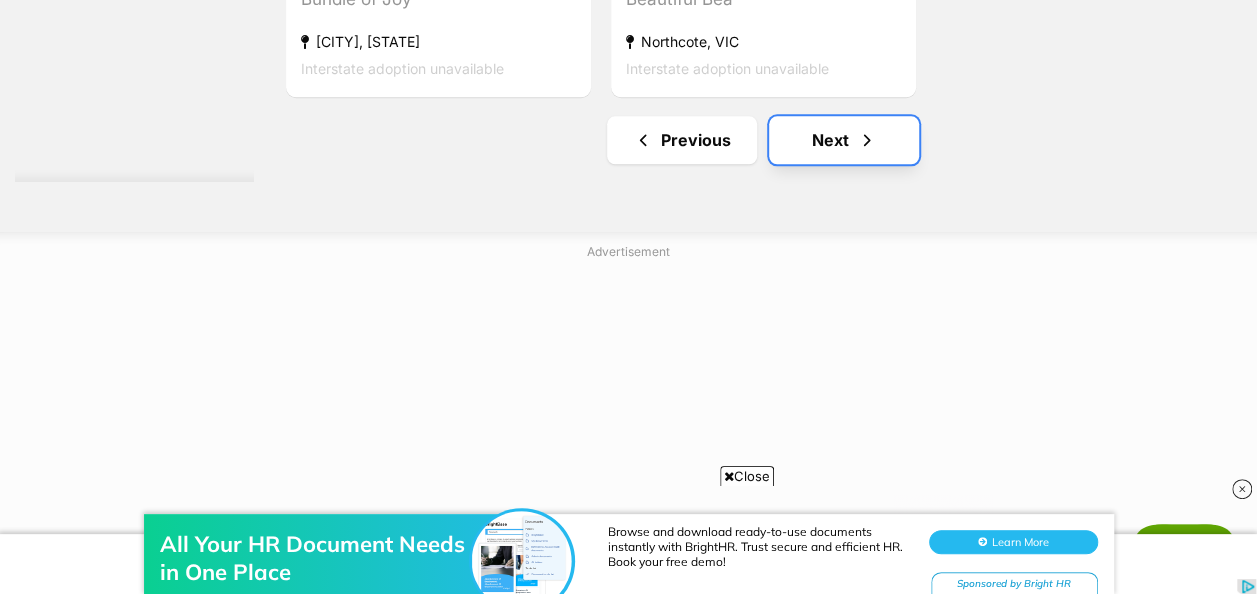 click on "Next" at bounding box center (844, 140) 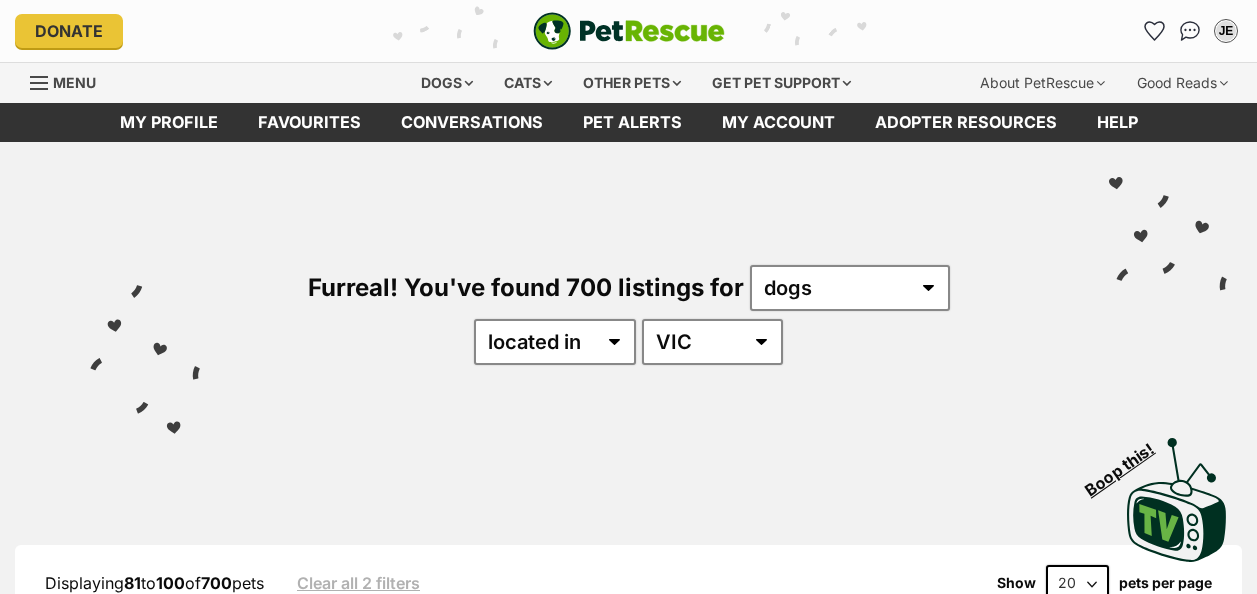 scroll, scrollTop: 0, scrollLeft: 0, axis: both 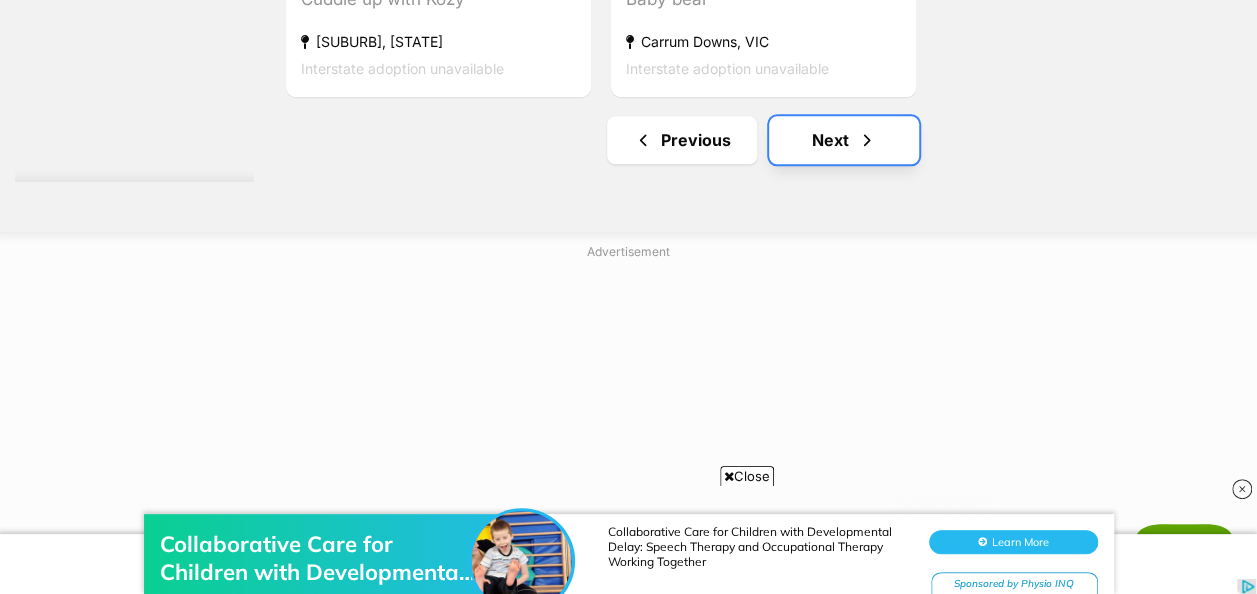 click on "Next" at bounding box center (844, 140) 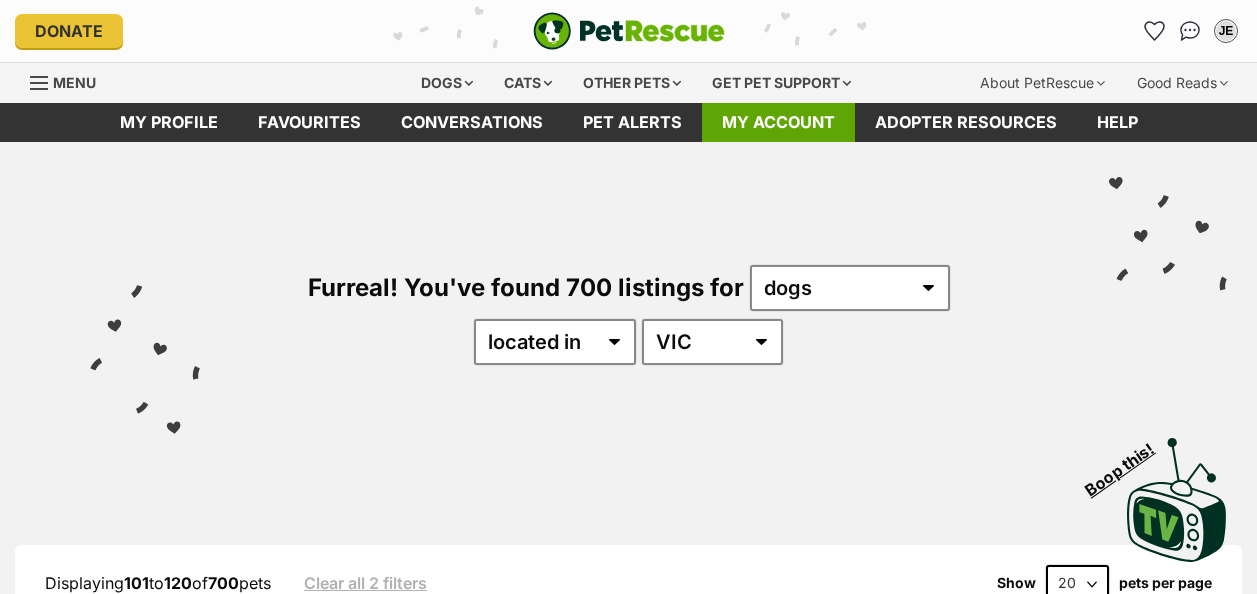 scroll, scrollTop: 0, scrollLeft: 0, axis: both 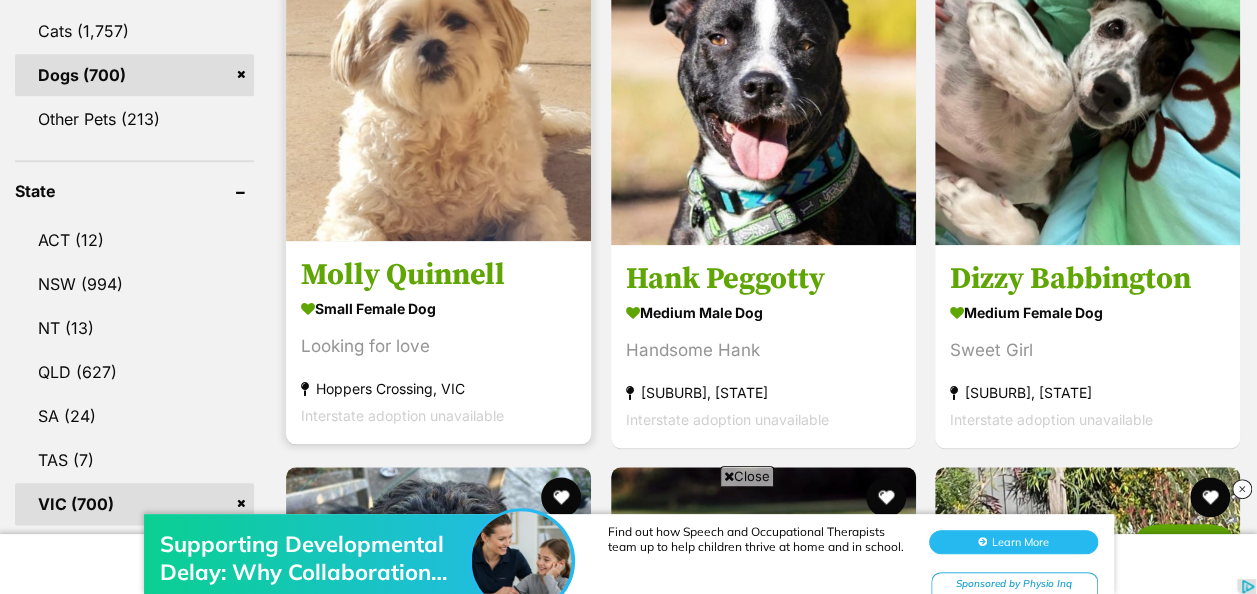click on "Molly Quinnell" at bounding box center (438, 275) 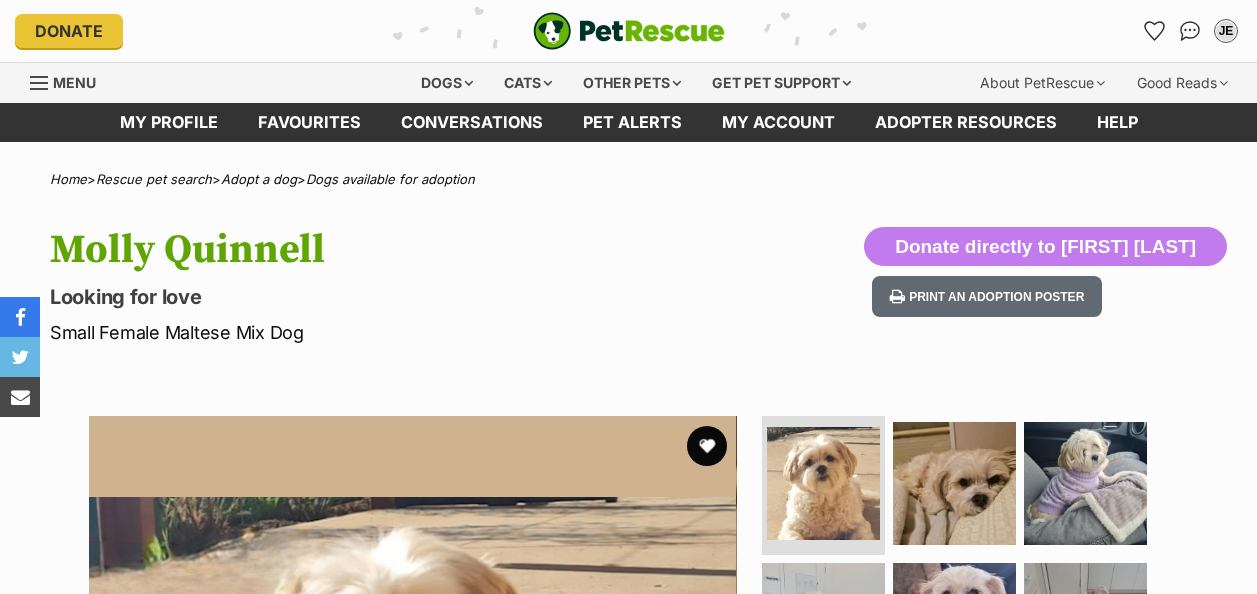 scroll, scrollTop: 0, scrollLeft: 0, axis: both 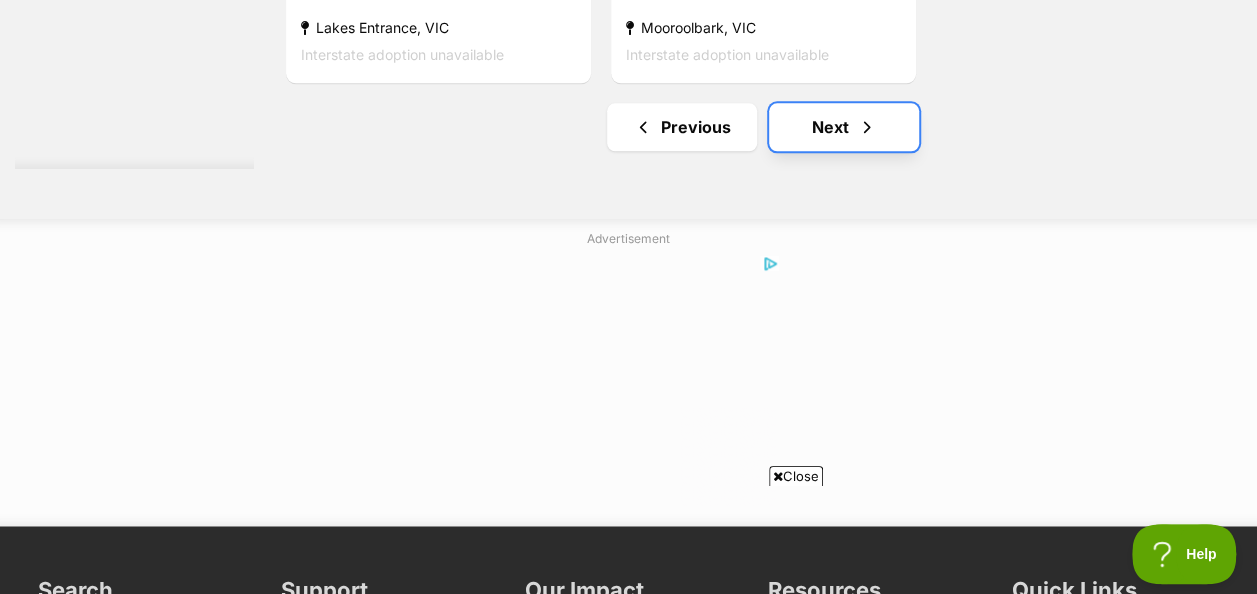 click on "Next" at bounding box center [844, 127] 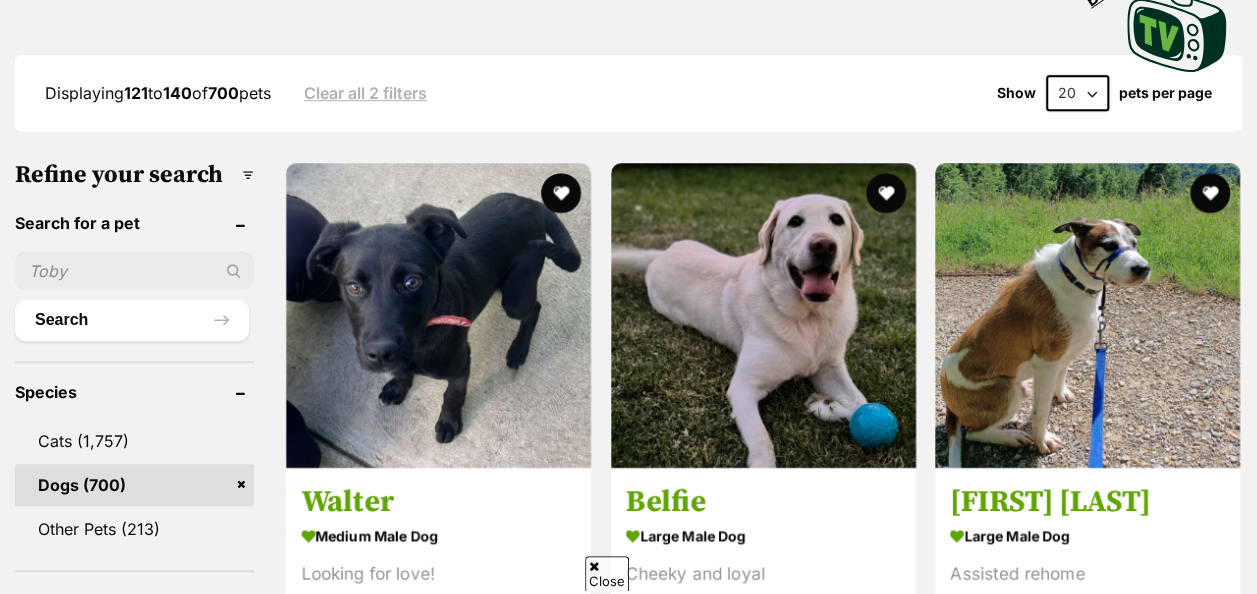 scroll, scrollTop: 500, scrollLeft: 0, axis: vertical 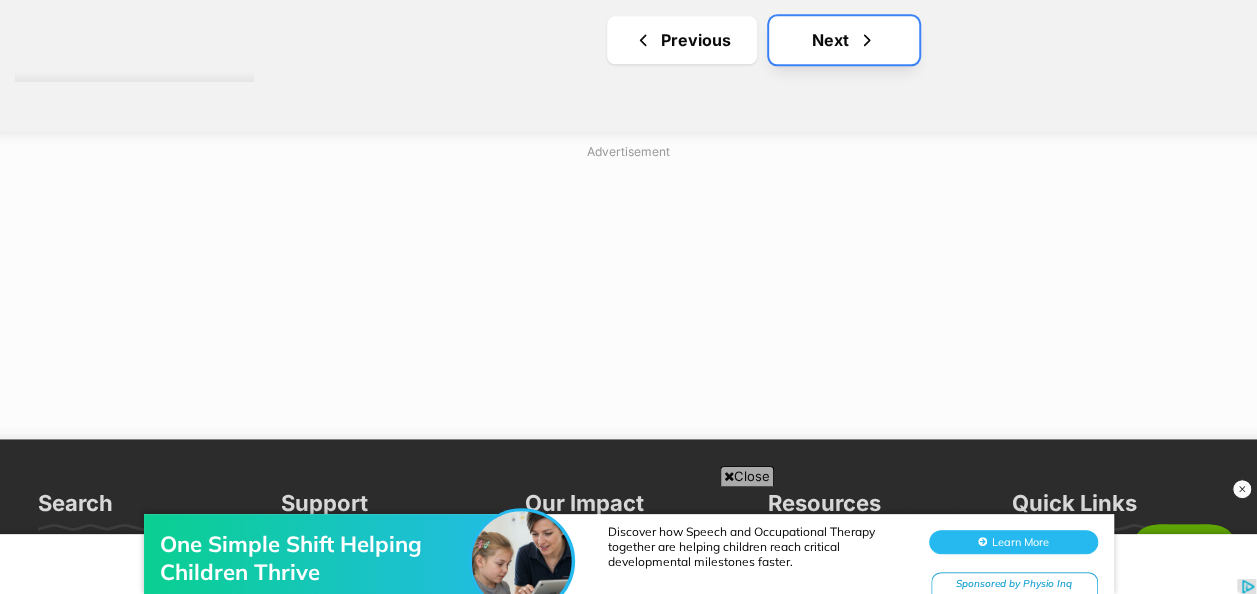 click on "Next" at bounding box center [844, 40] 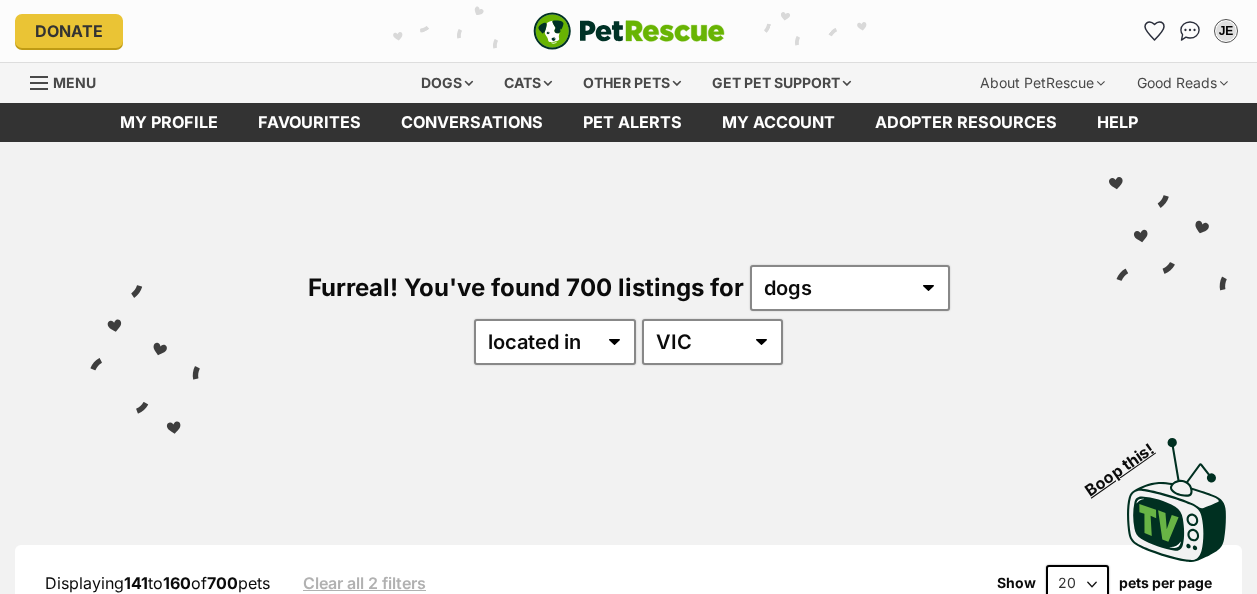 scroll, scrollTop: 0, scrollLeft: 0, axis: both 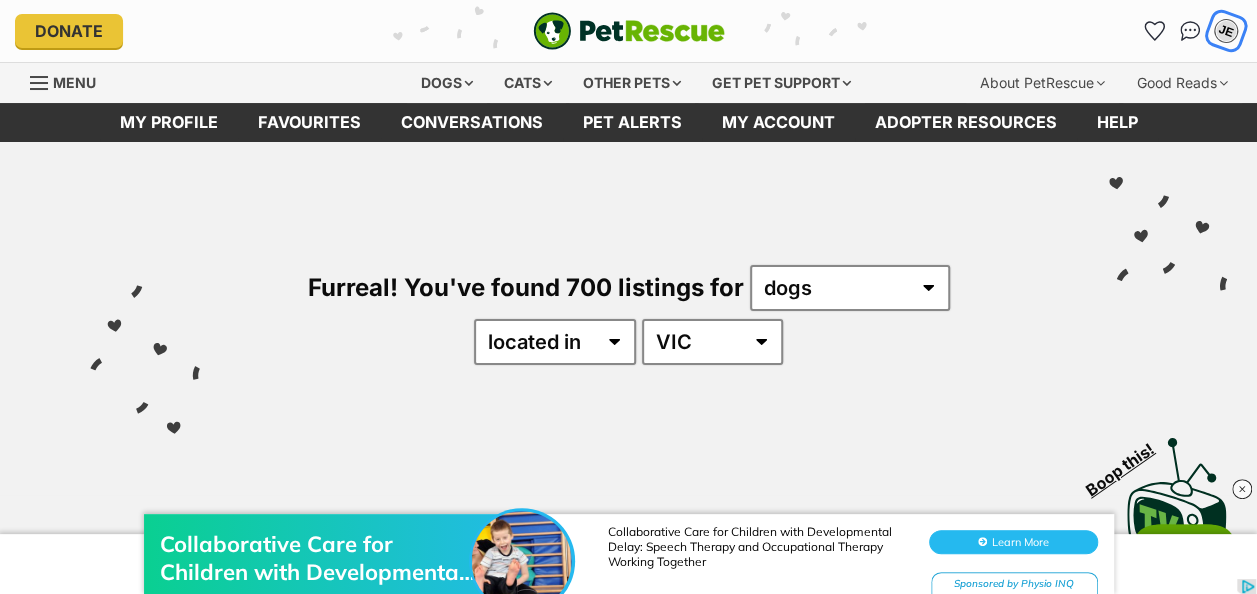 click on "JE" at bounding box center (1226, 31) 